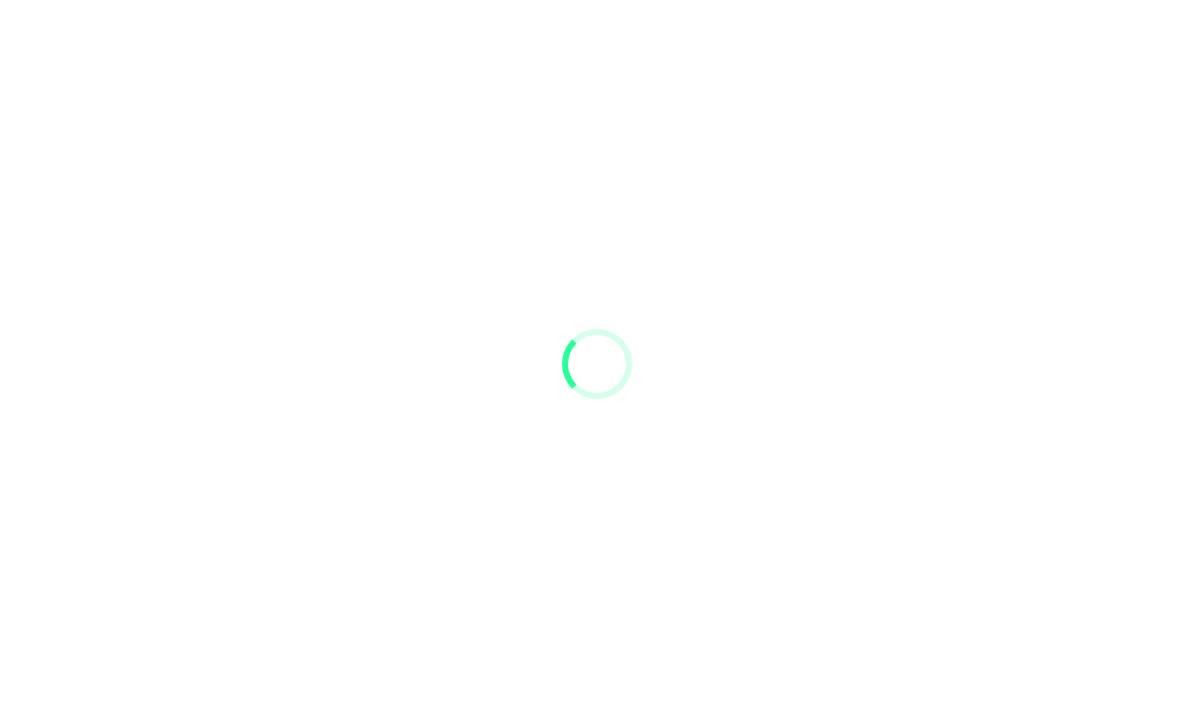 scroll, scrollTop: 0, scrollLeft: 0, axis: both 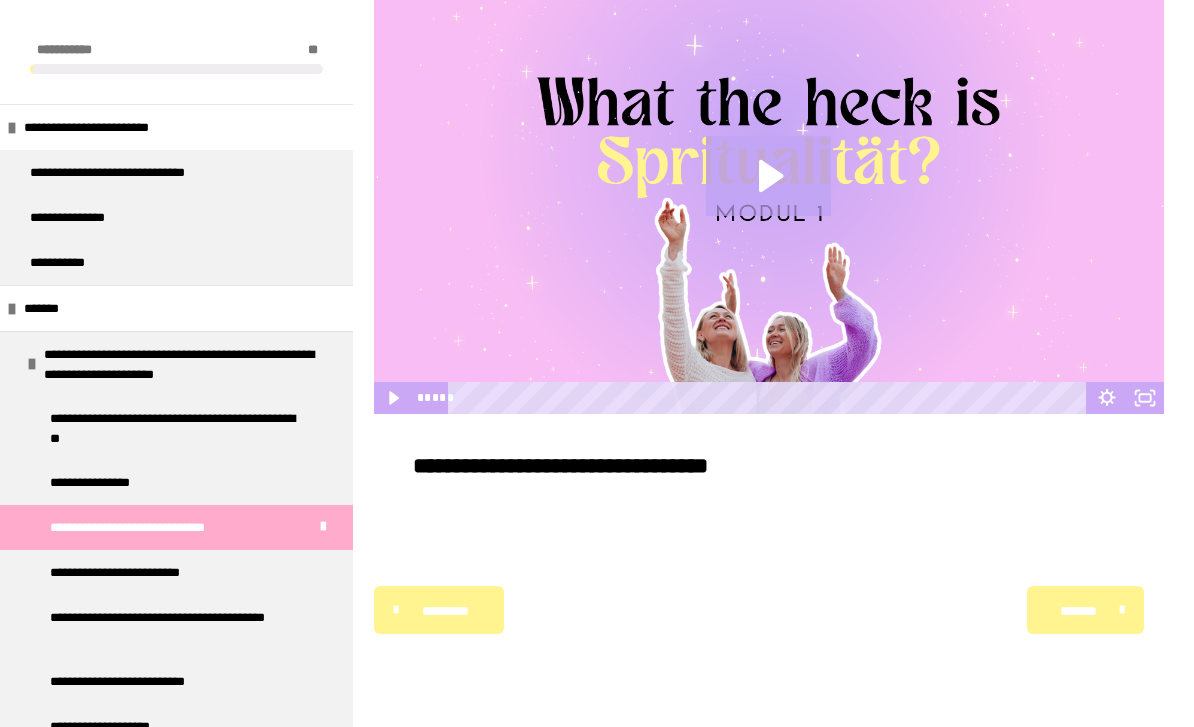 click at bounding box center (1117, 610) 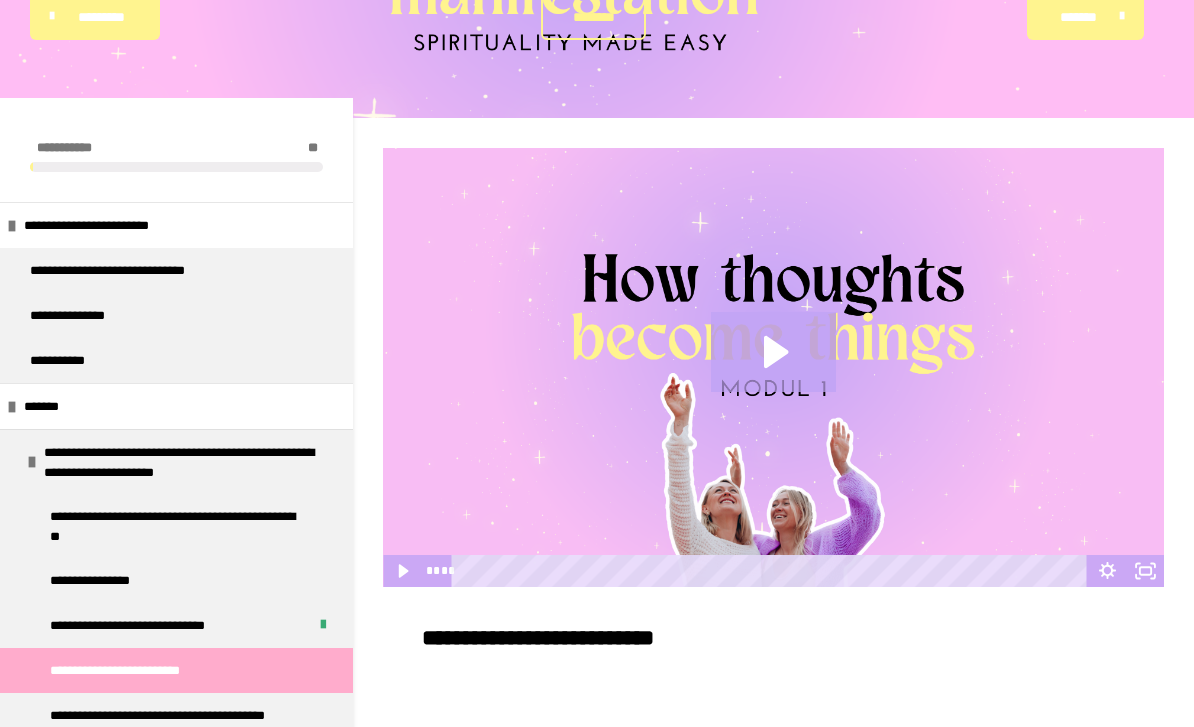 scroll, scrollTop: 161, scrollLeft: 0, axis: vertical 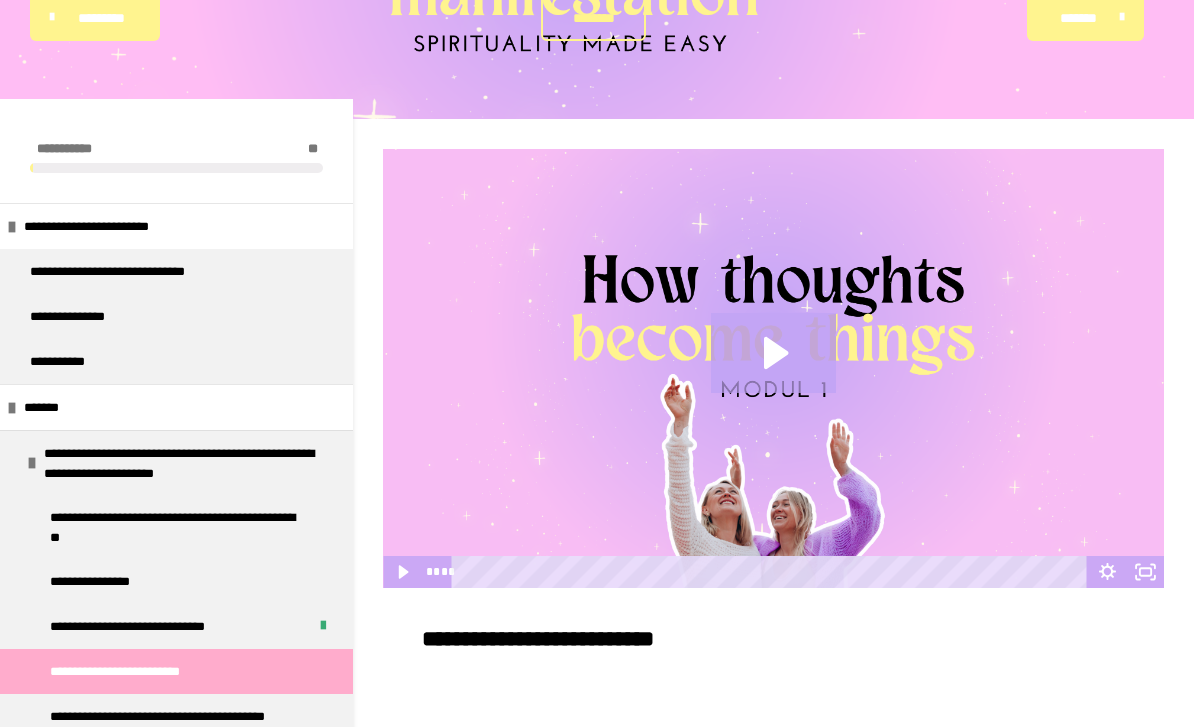 click 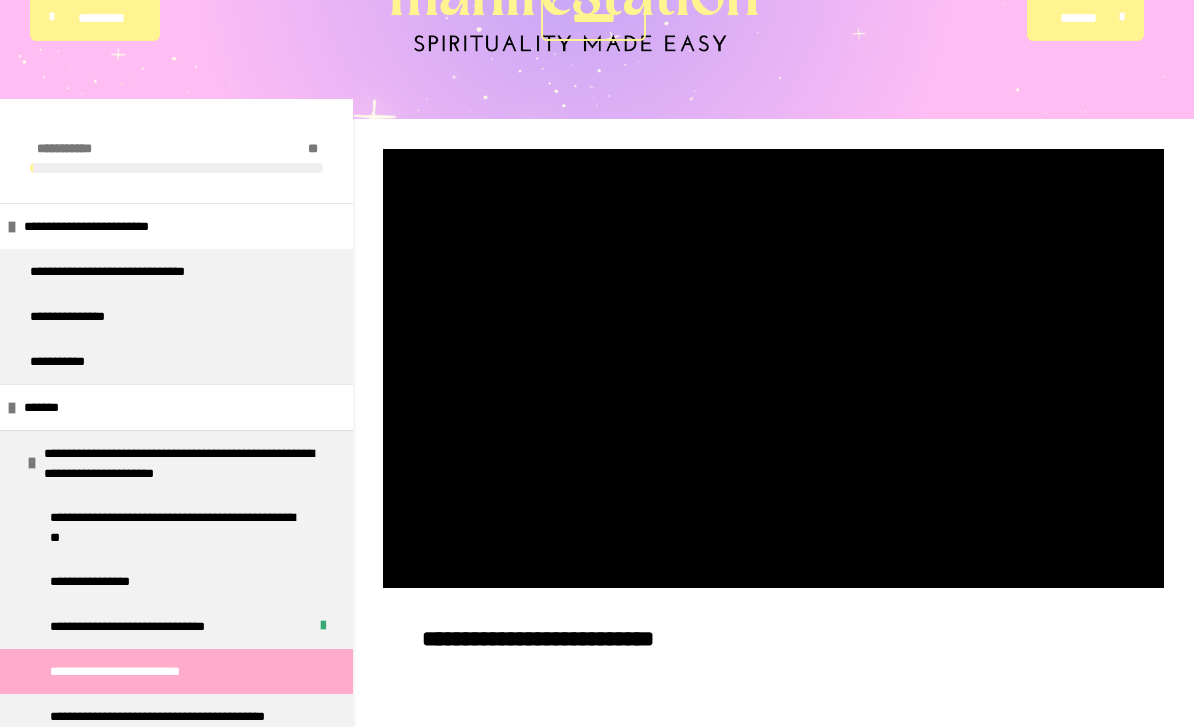 click at bounding box center [773, 368] 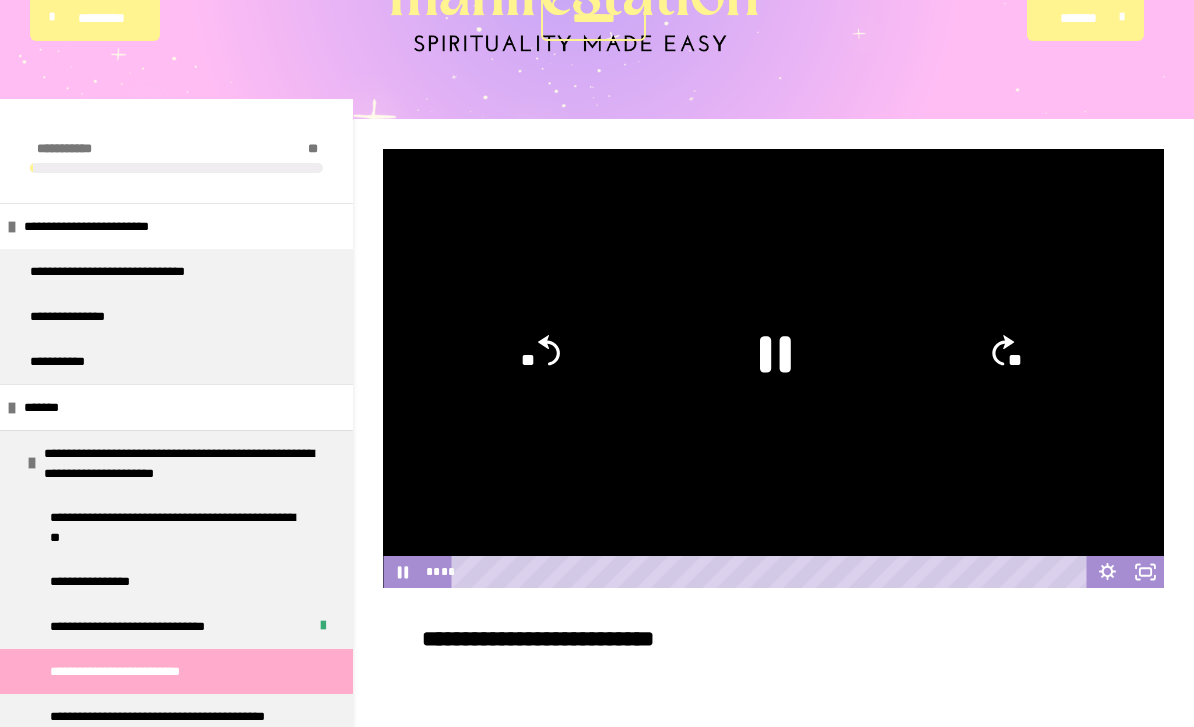 click 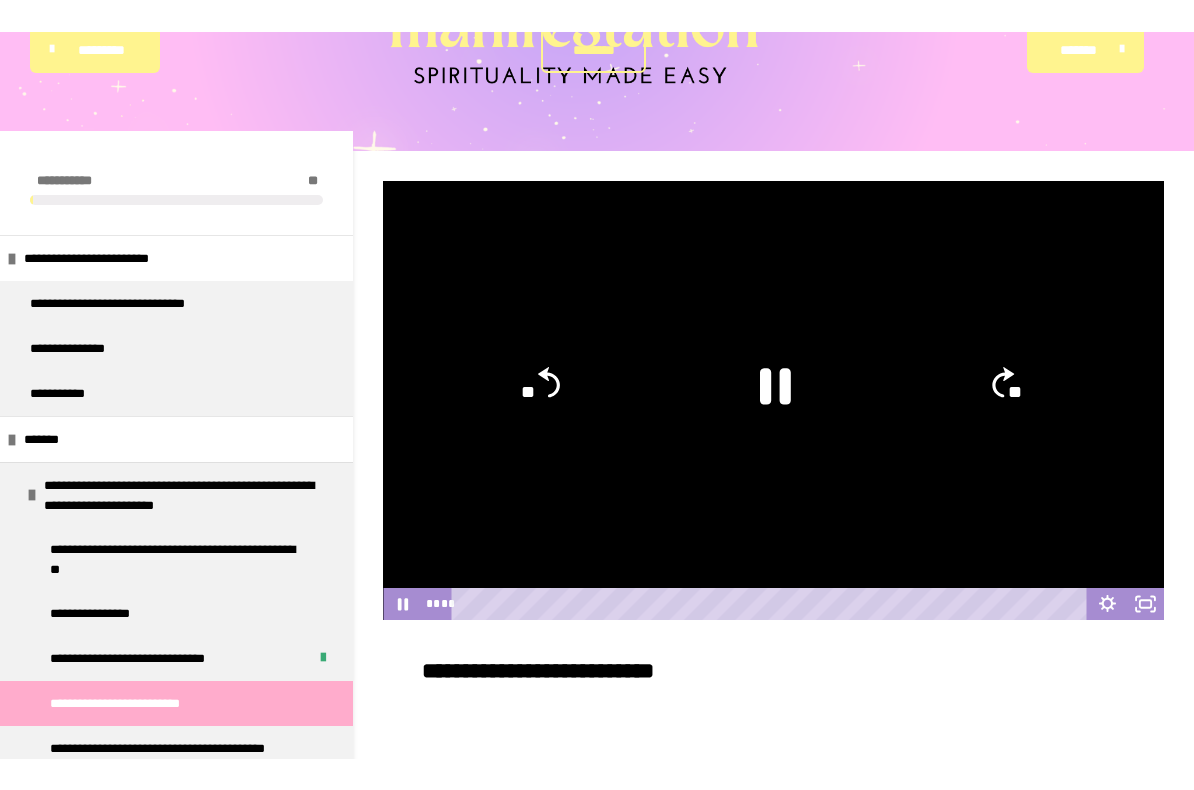 scroll, scrollTop: 0, scrollLeft: 0, axis: both 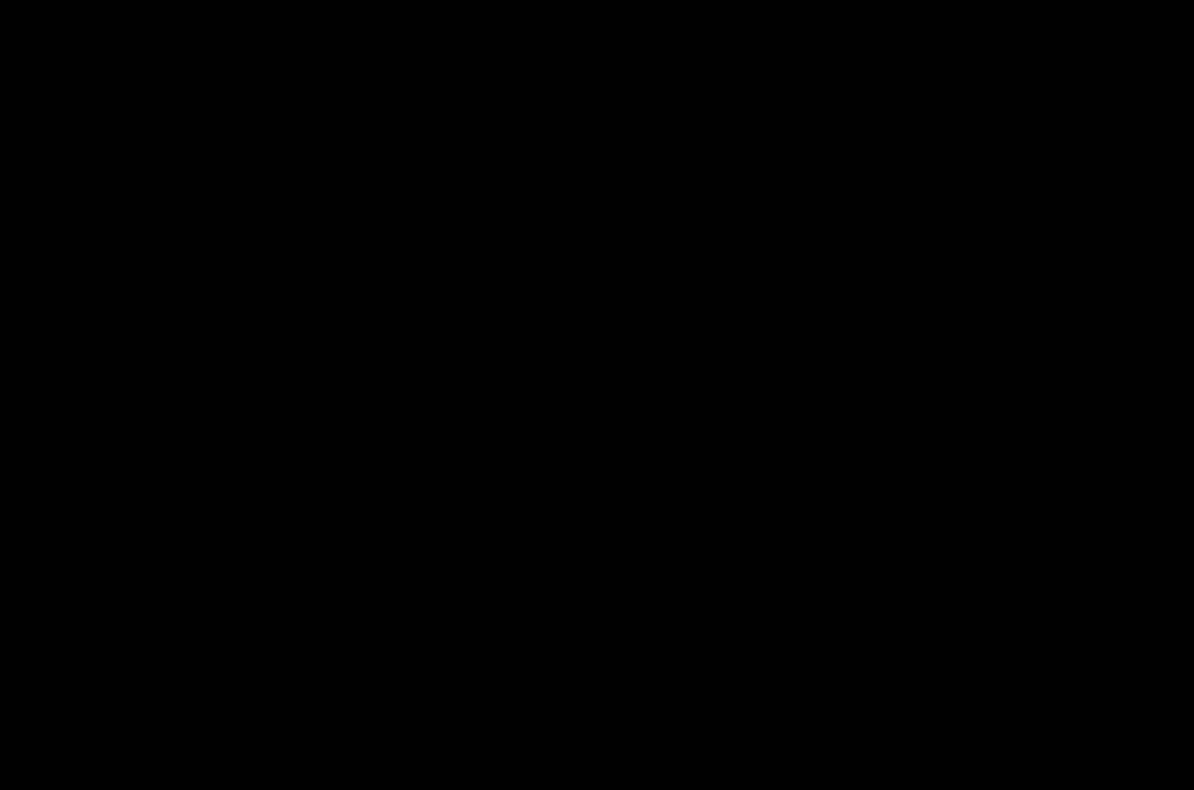 click at bounding box center [597, 395] 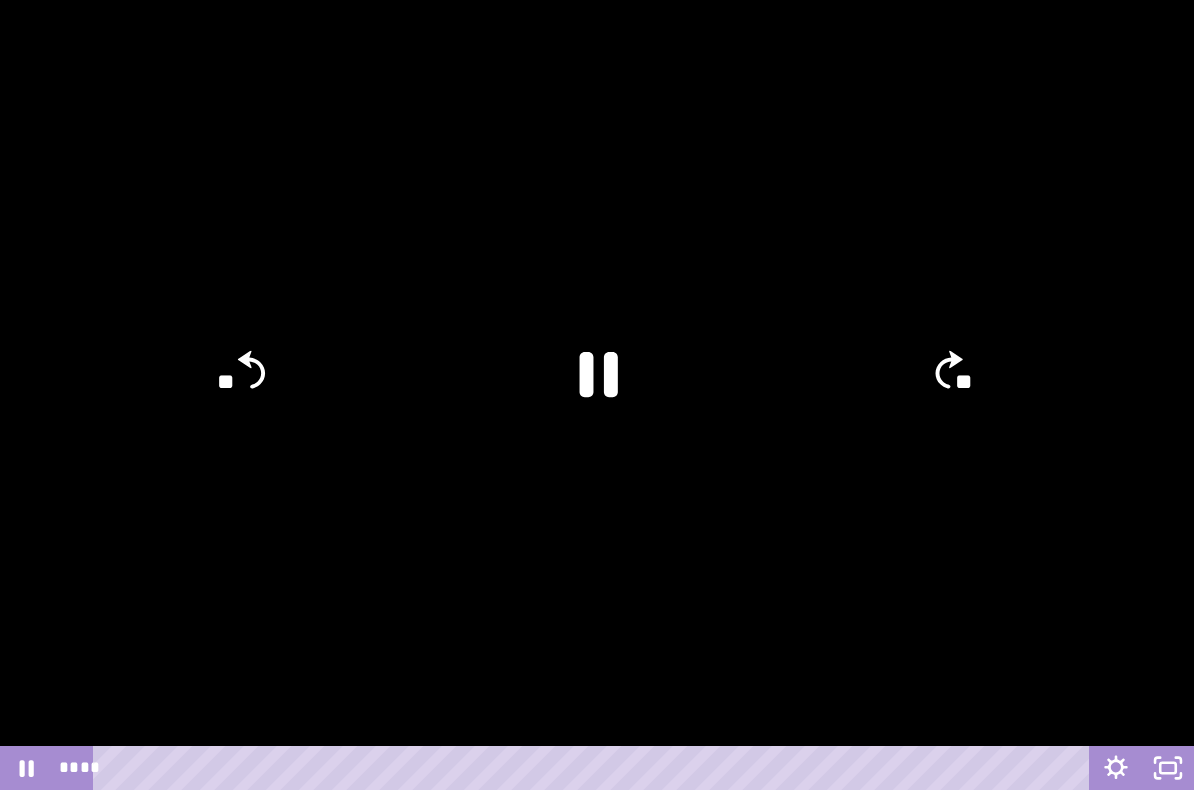 click 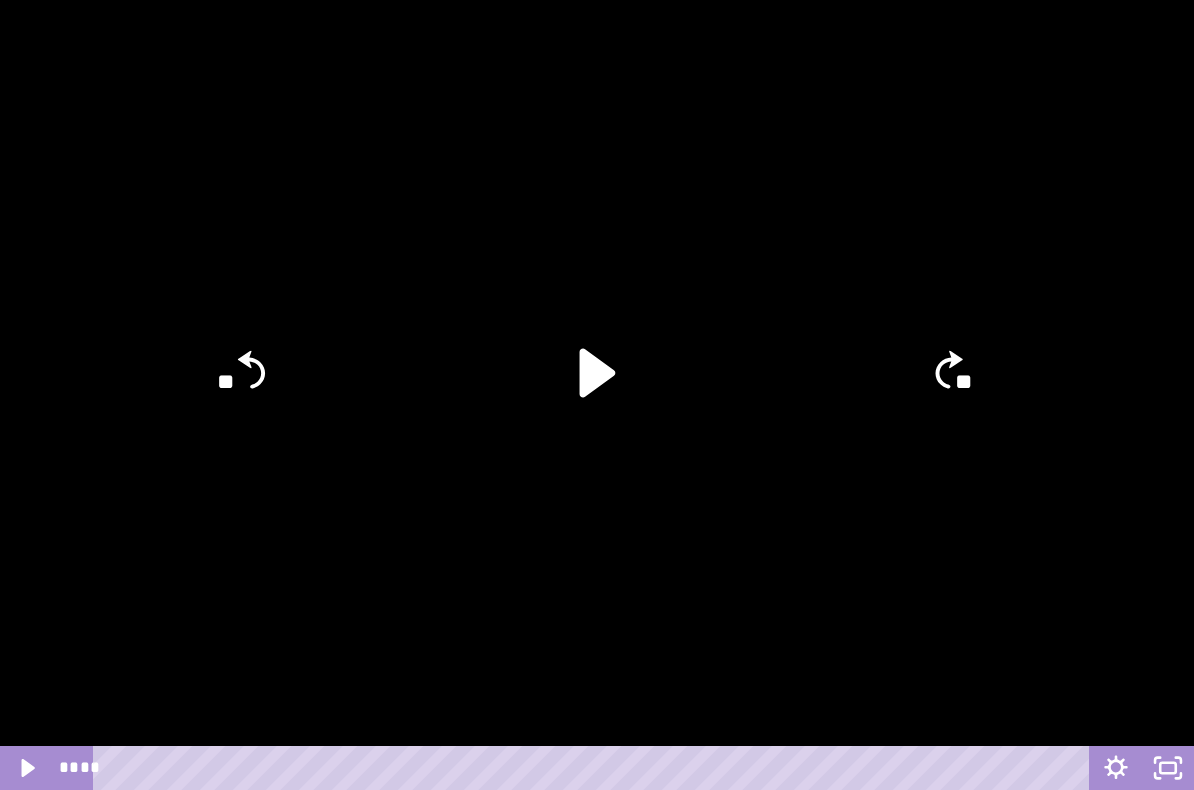 click 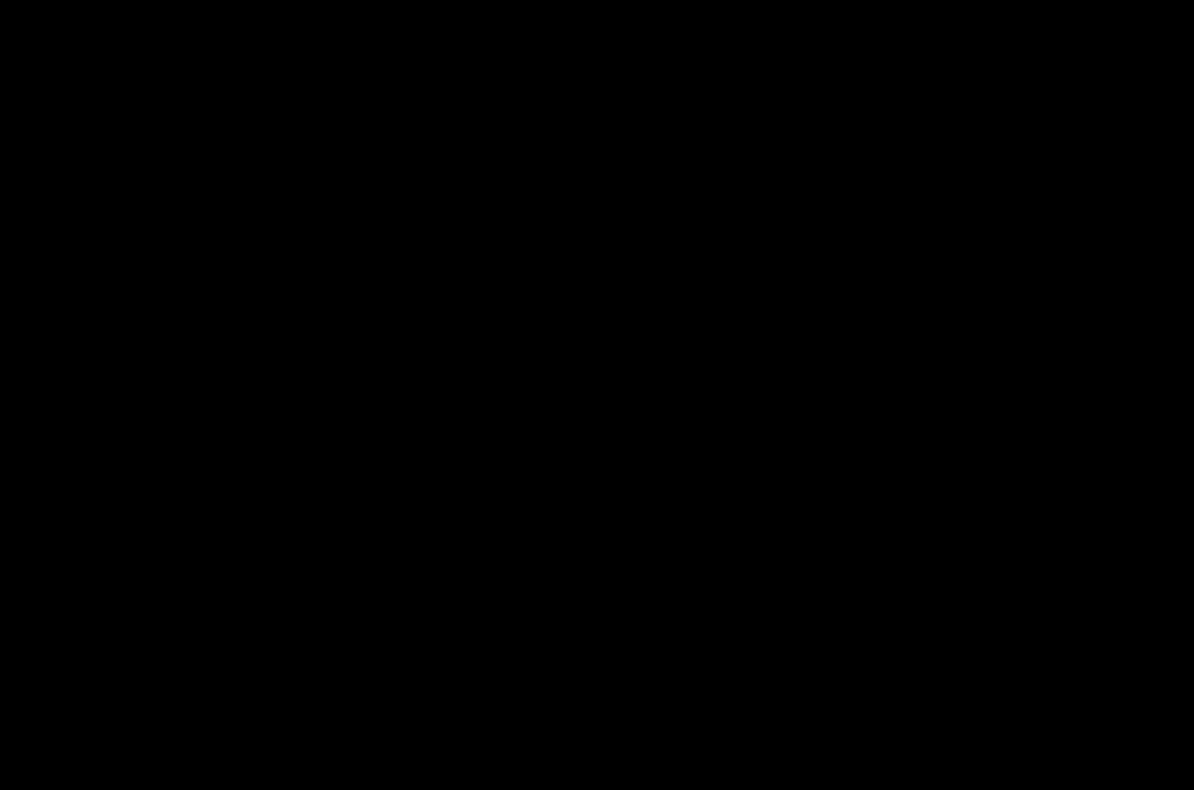 click at bounding box center [597, 395] 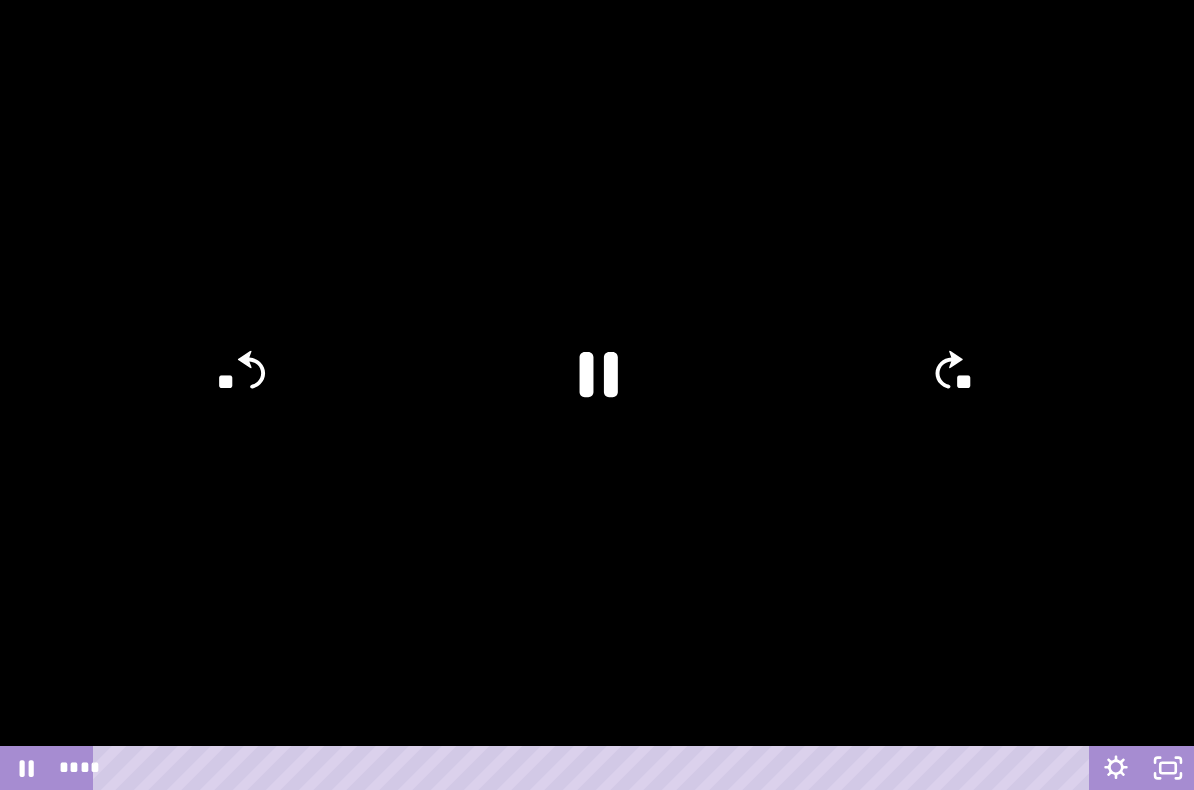 click 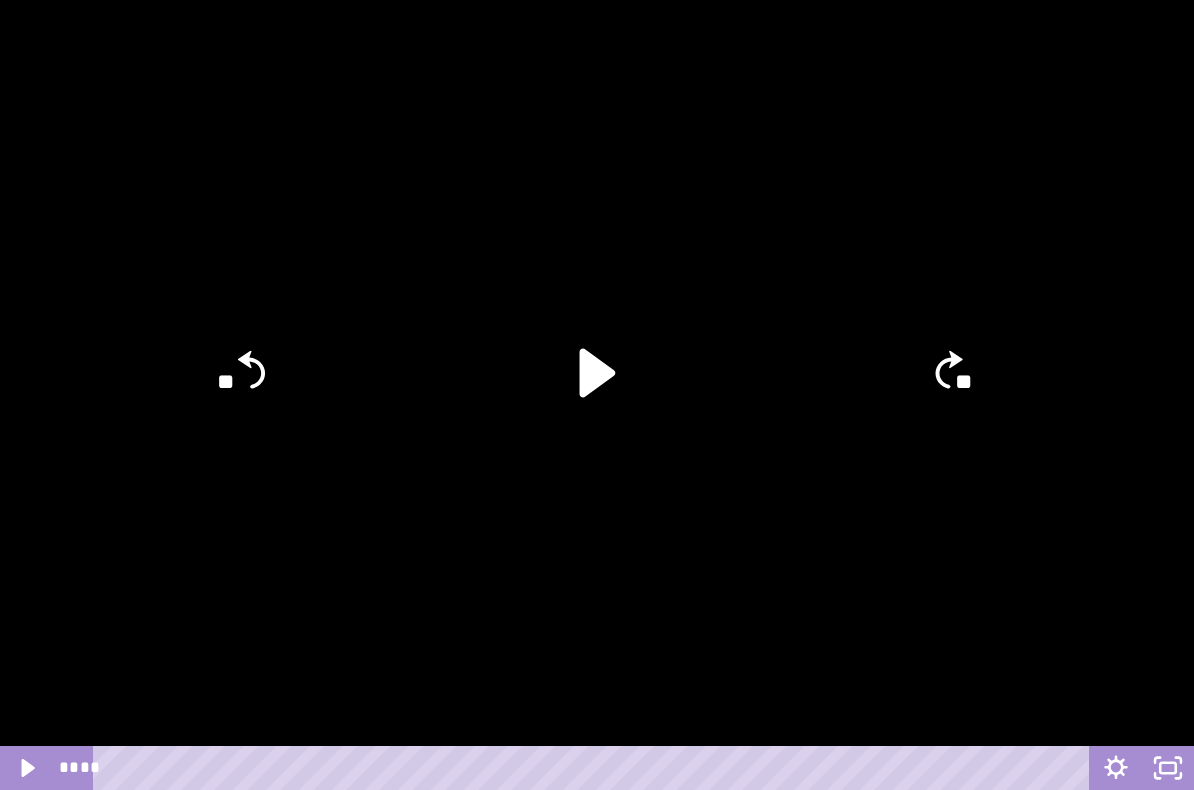 click 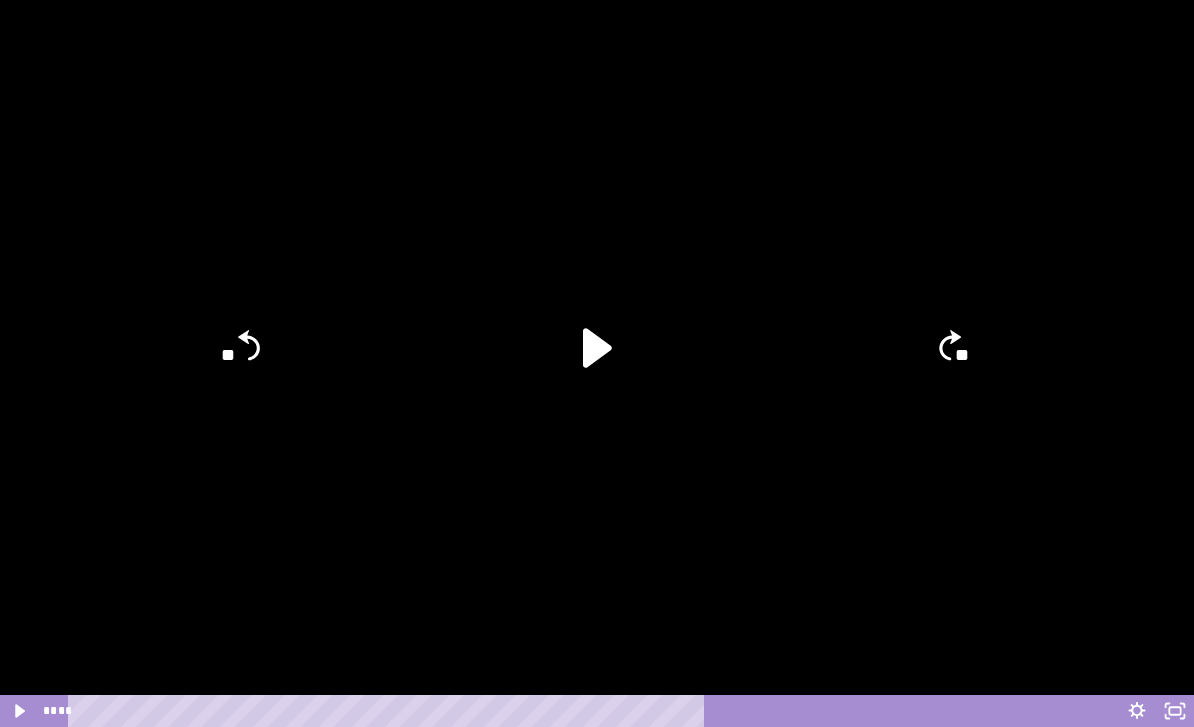 scroll, scrollTop: 360, scrollLeft: 0, axis: vertical 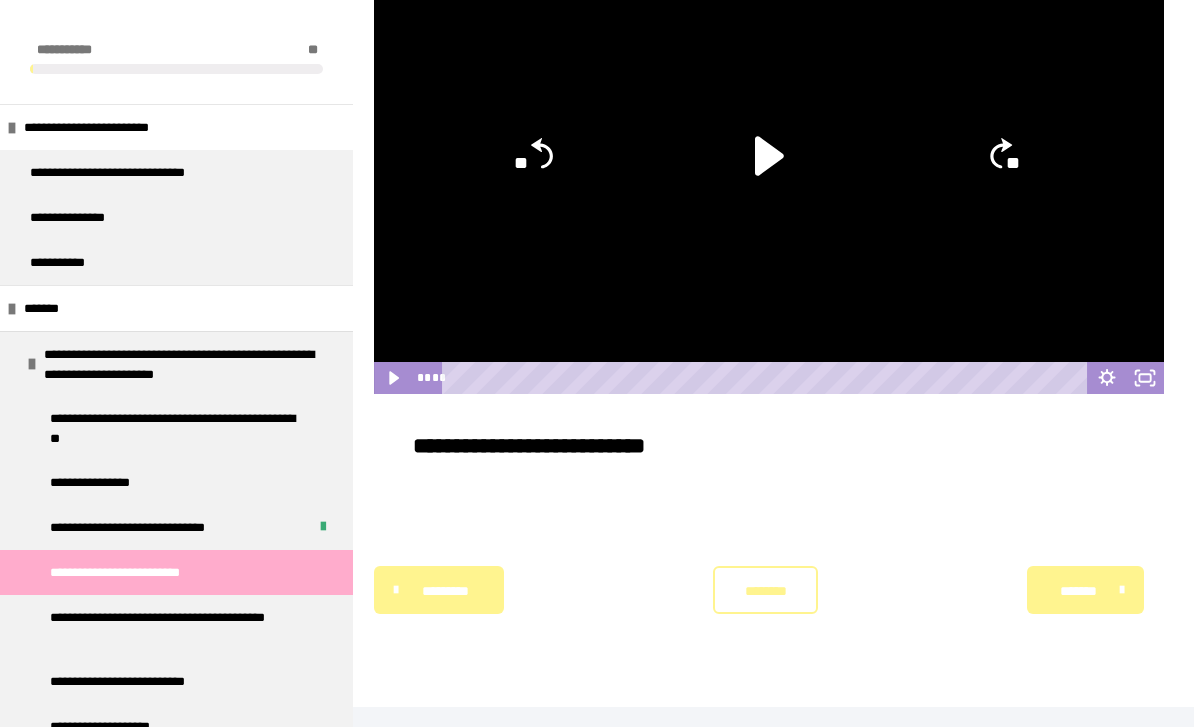 click on "********" at bounding box center [765, 591] 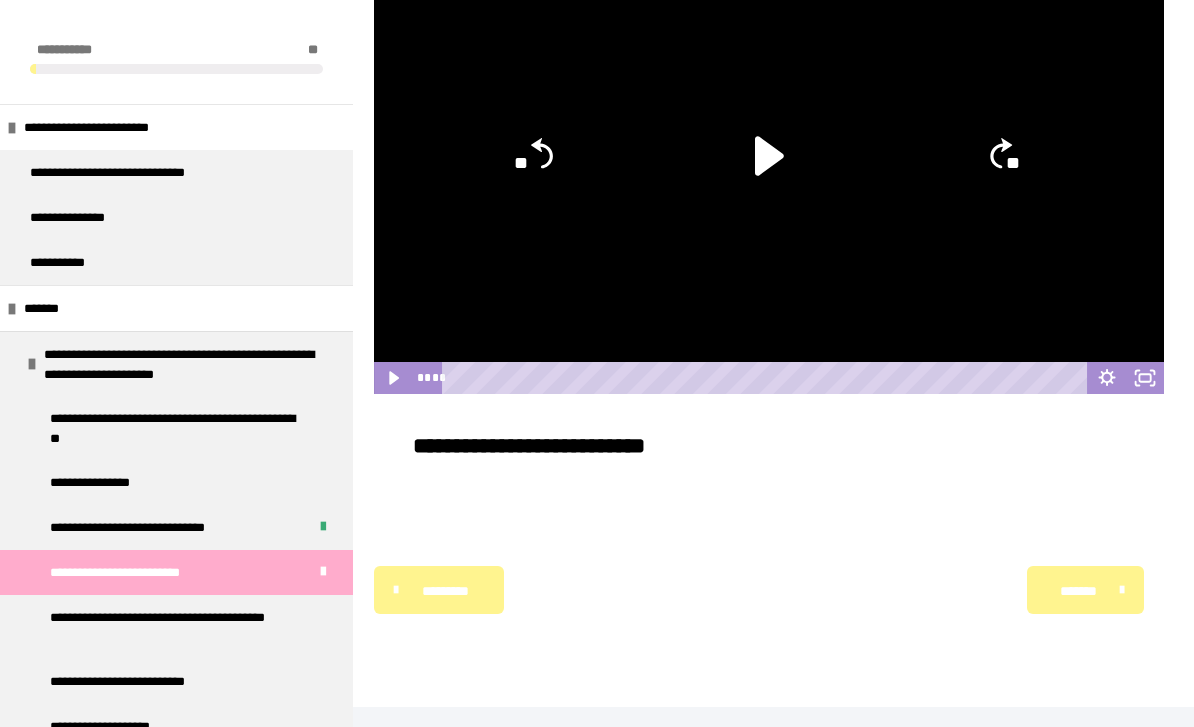 click on "*******" at bounding box center (1078, 591) 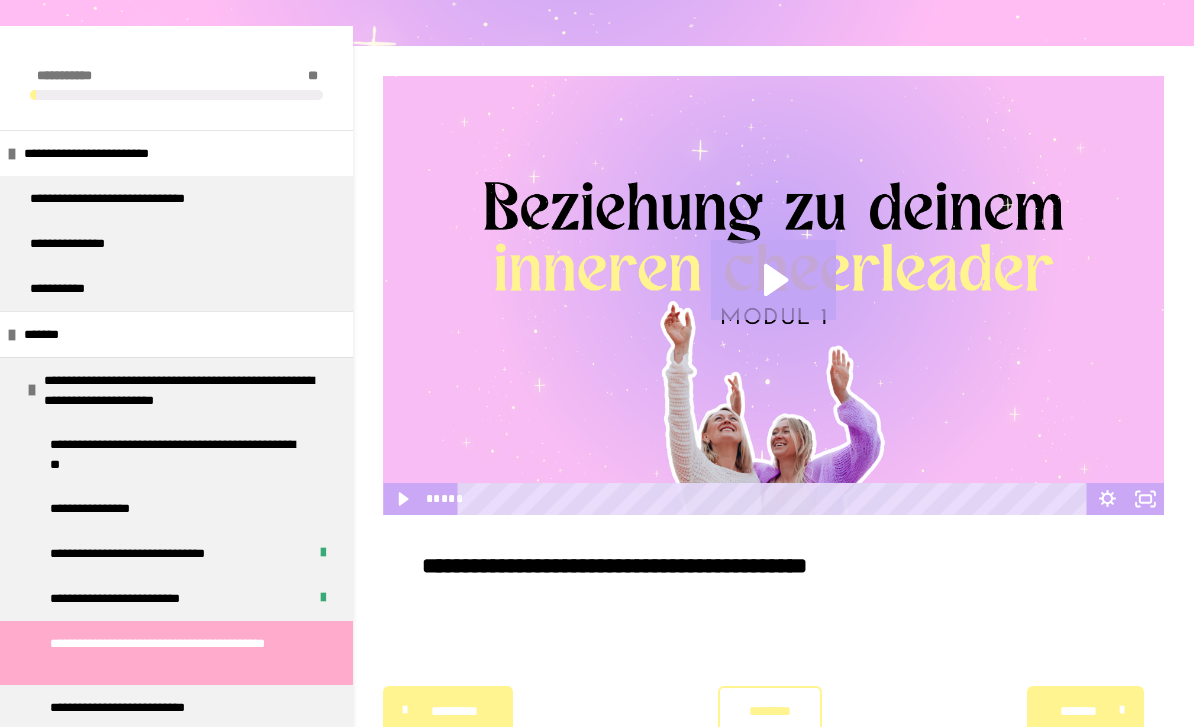 scroll, scrollTop: 230, scrollLeft: 0, axis: vertical 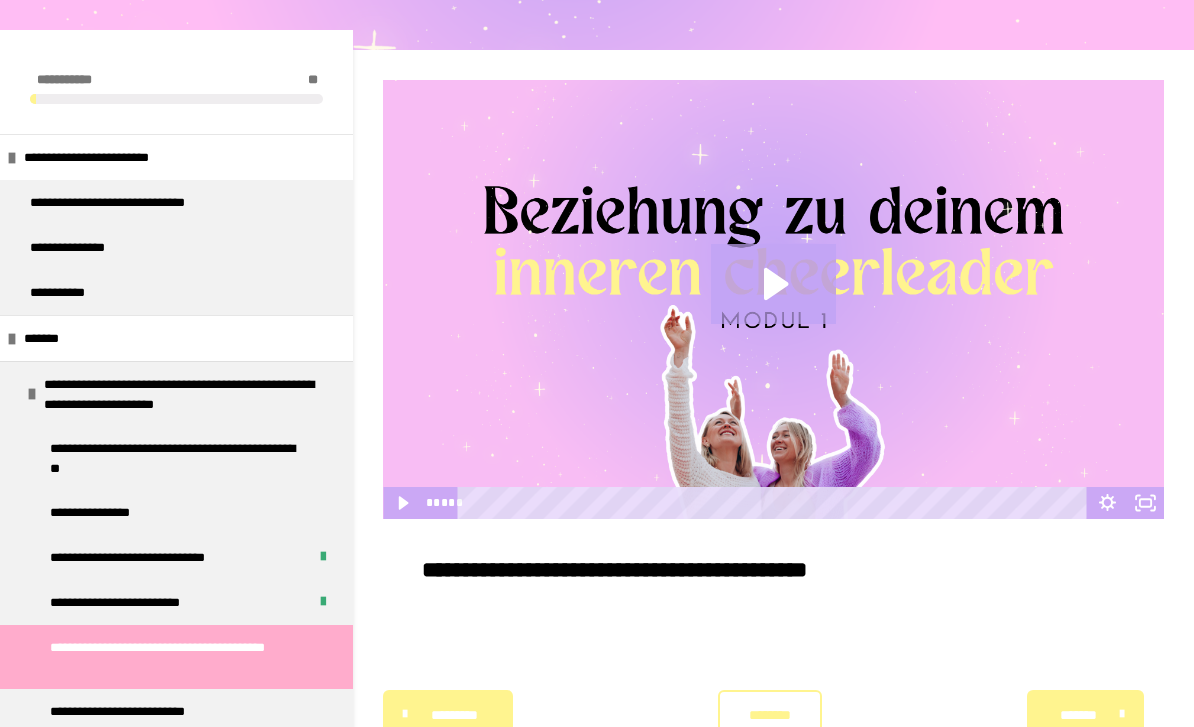 click 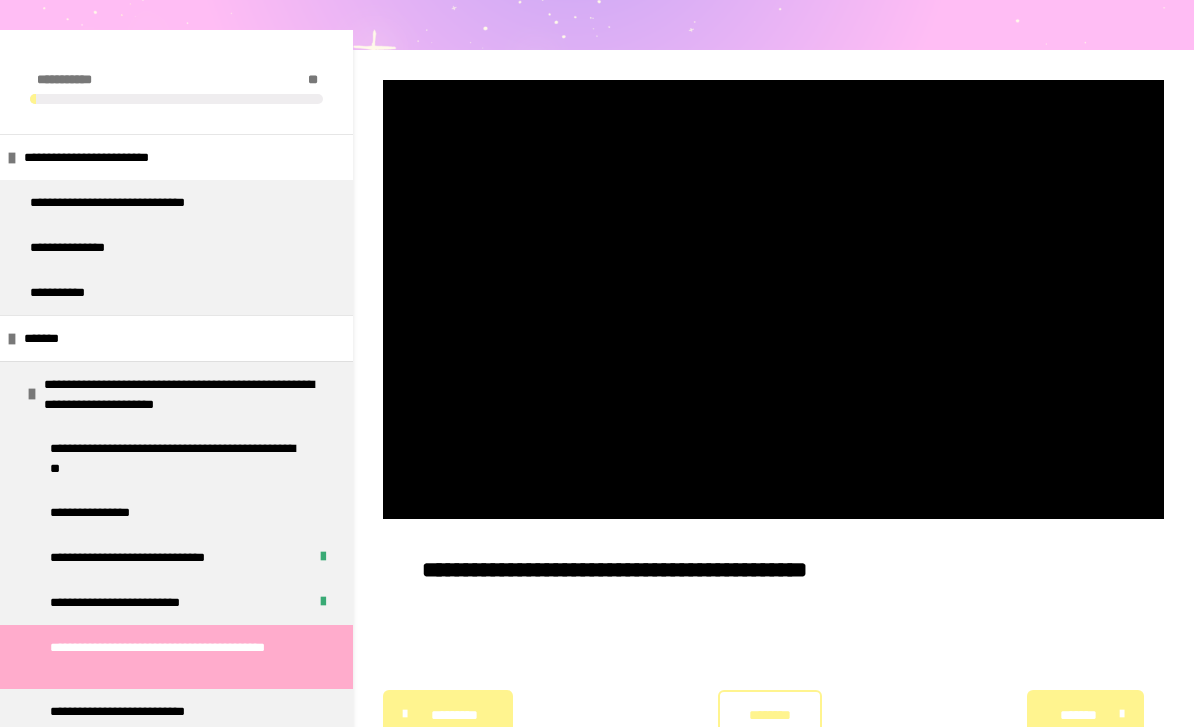 click at bounding box center (773, 299) 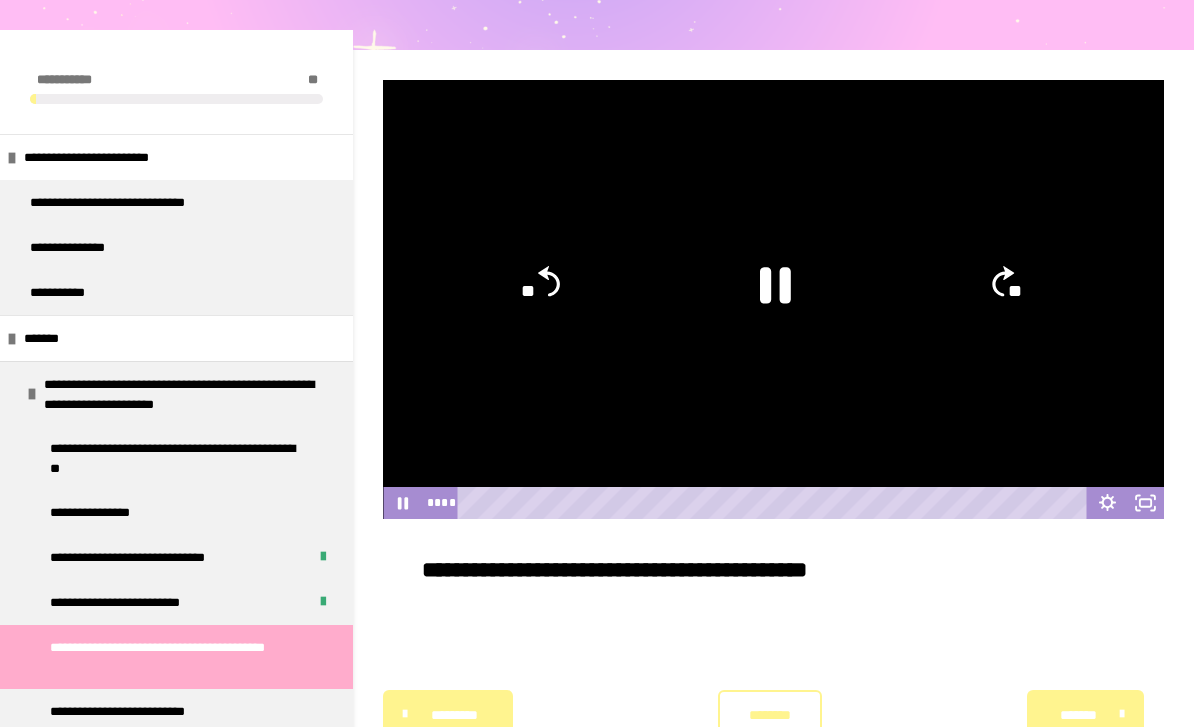 click 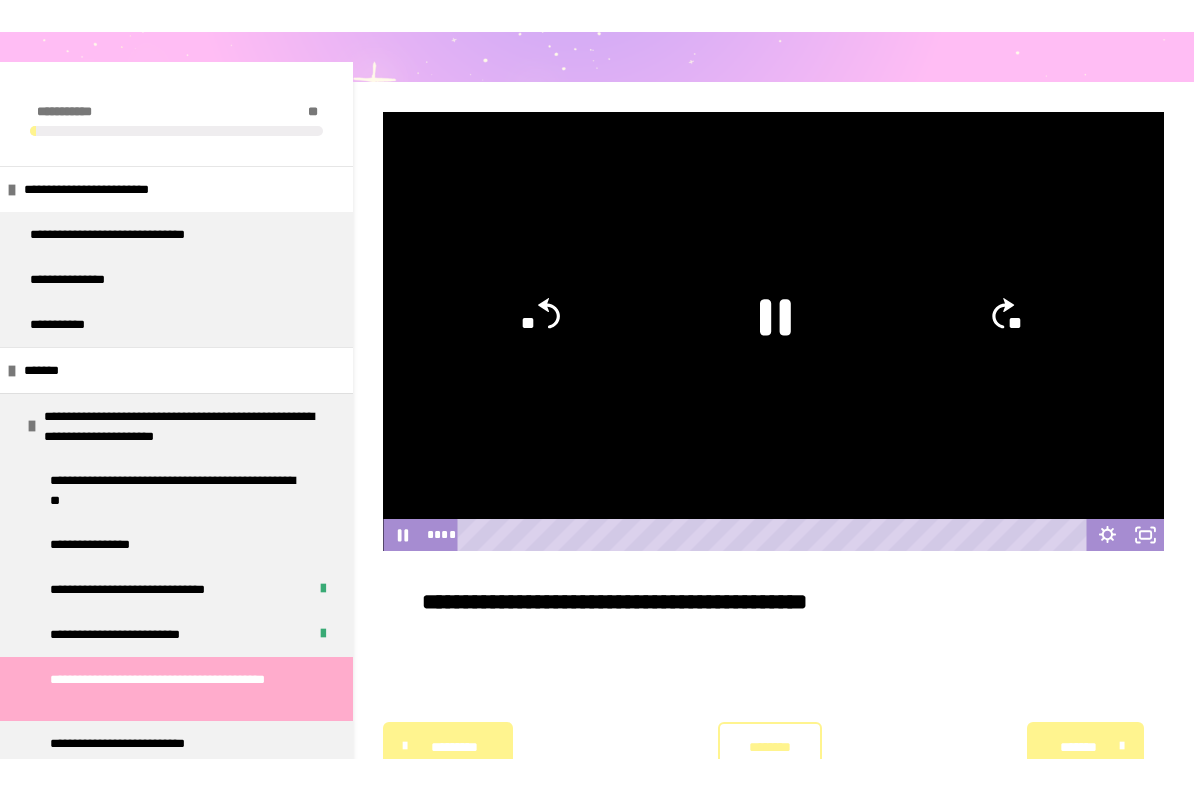 scroll, scrollTop: 0, scrollLeft: 0, axis: both 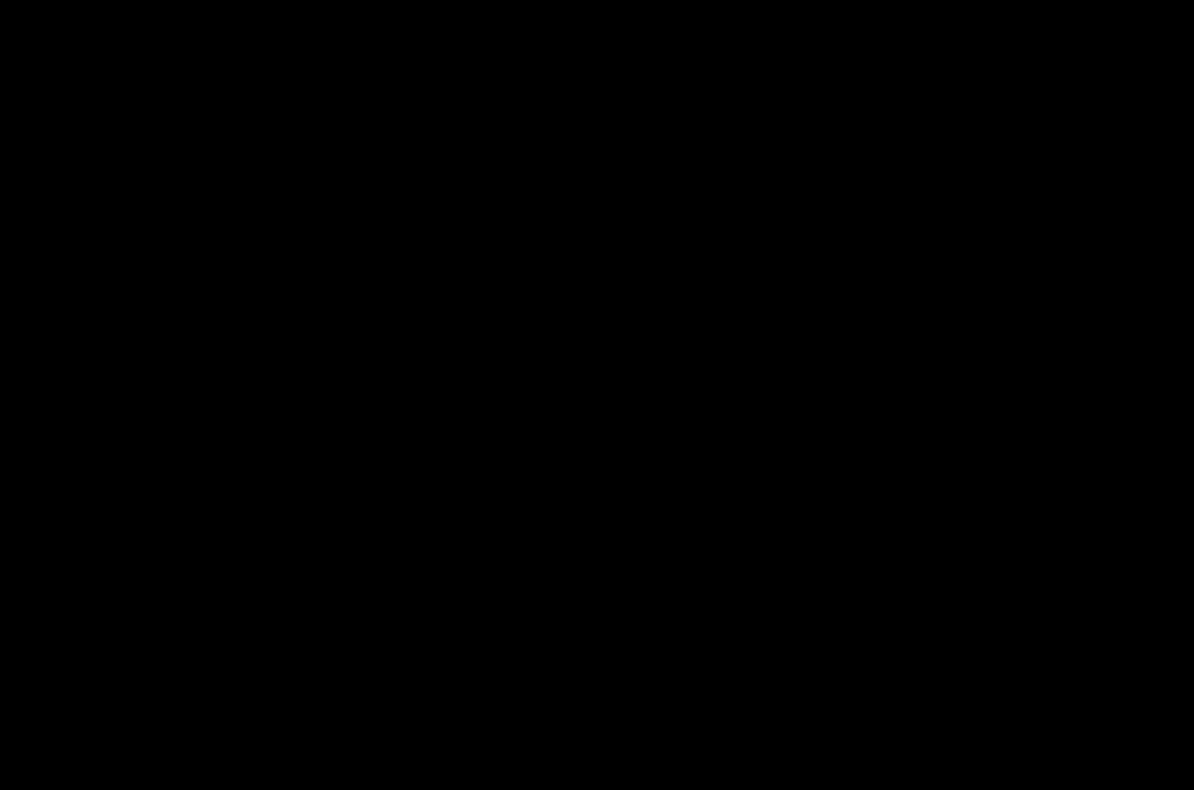 click at bounding box center [597, 395] 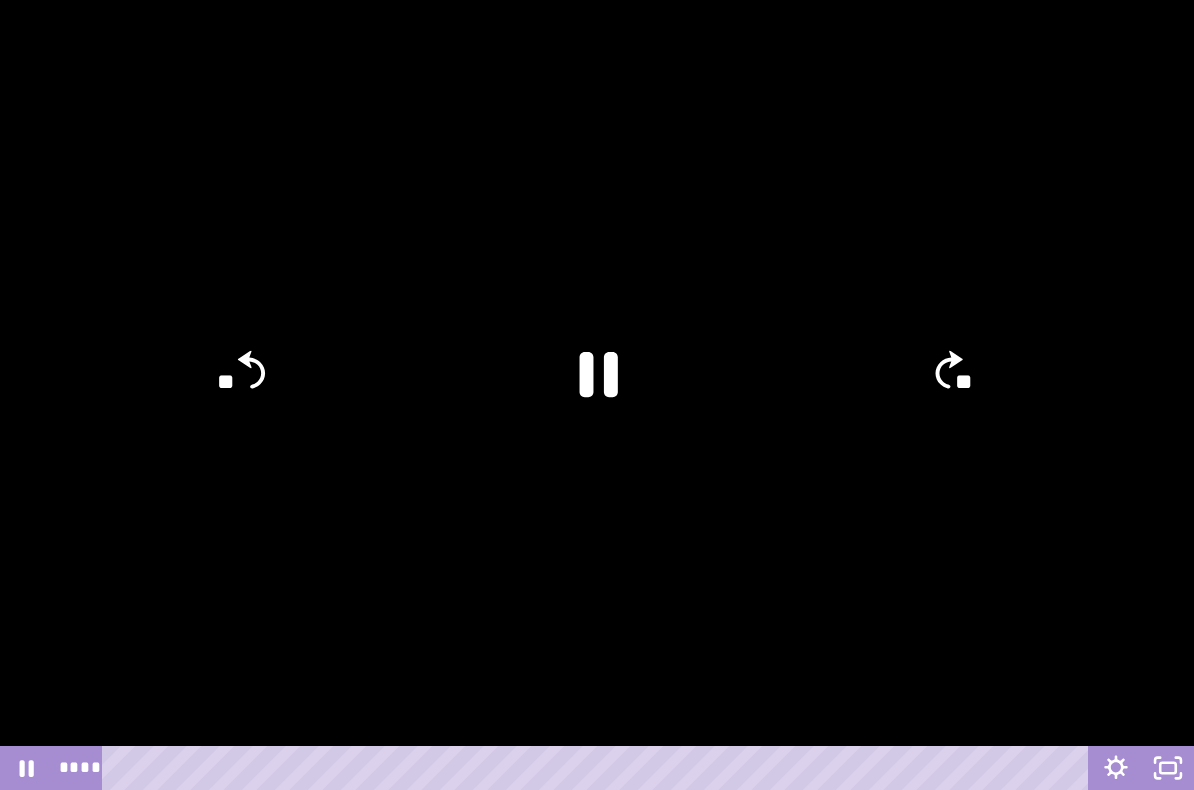 click 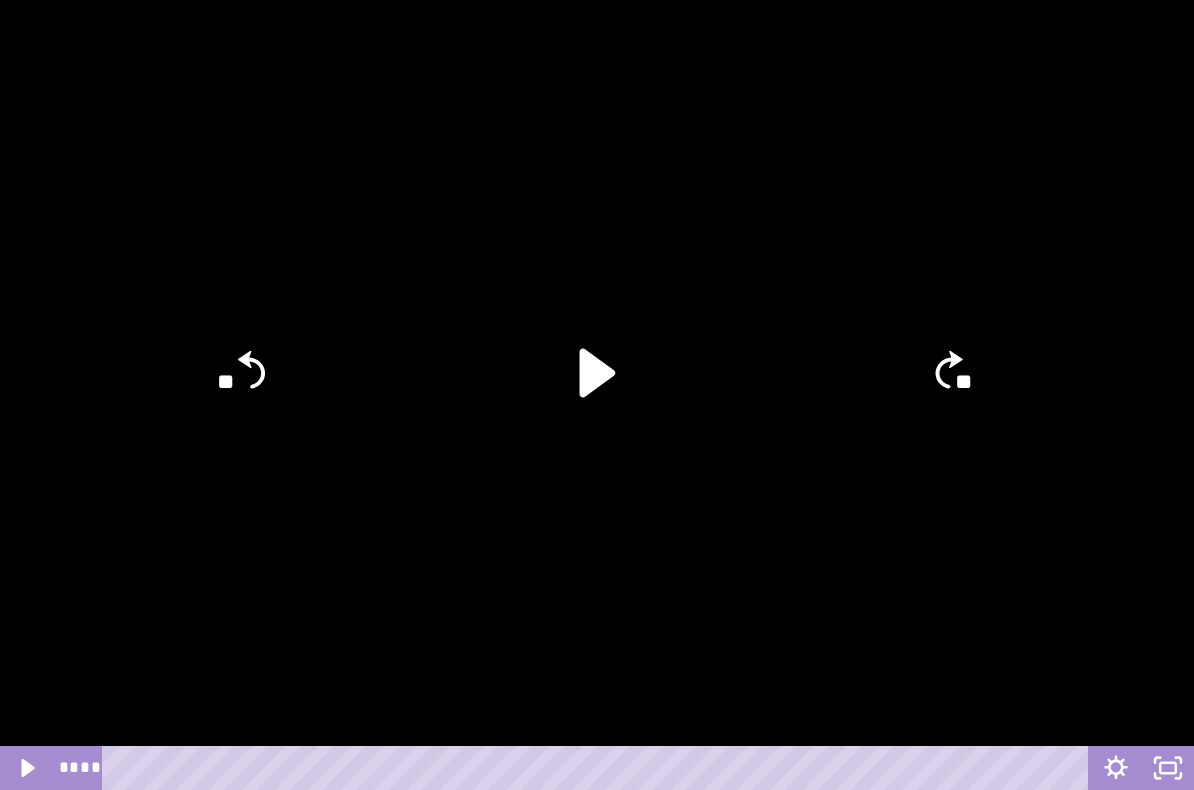 click 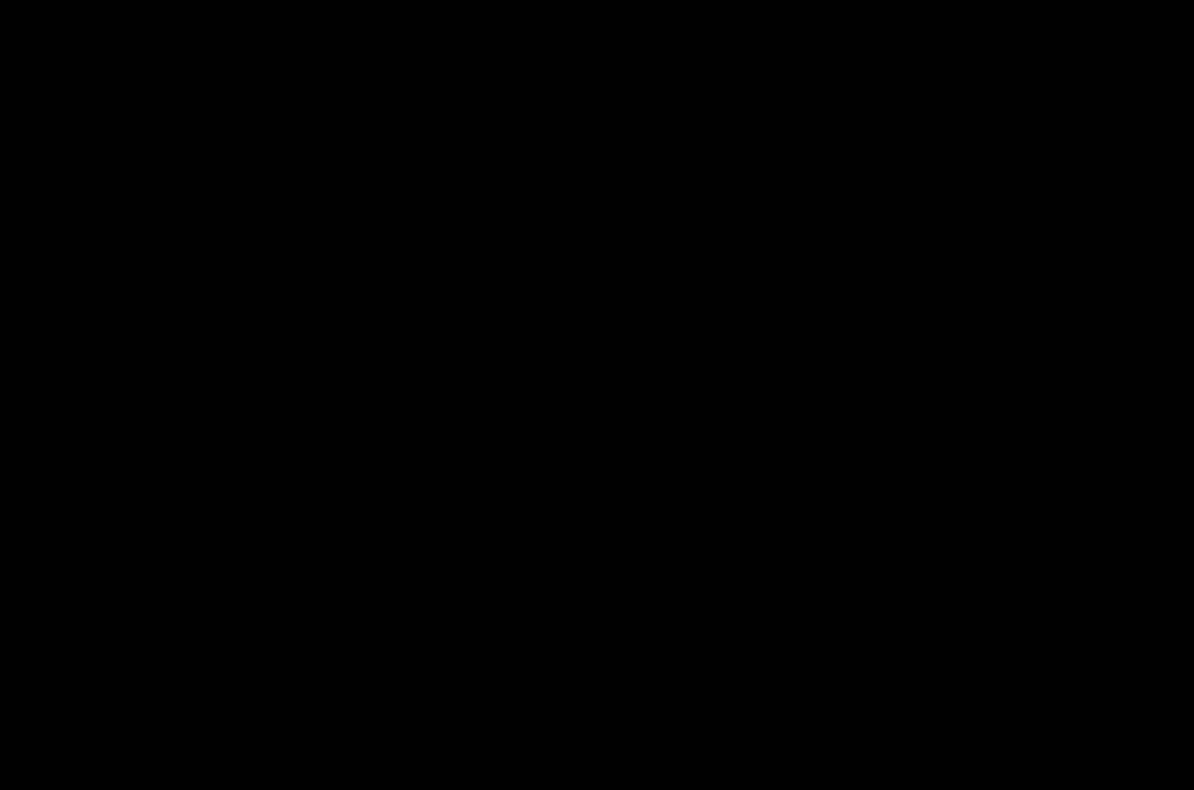click at bounding box center [597, 395] 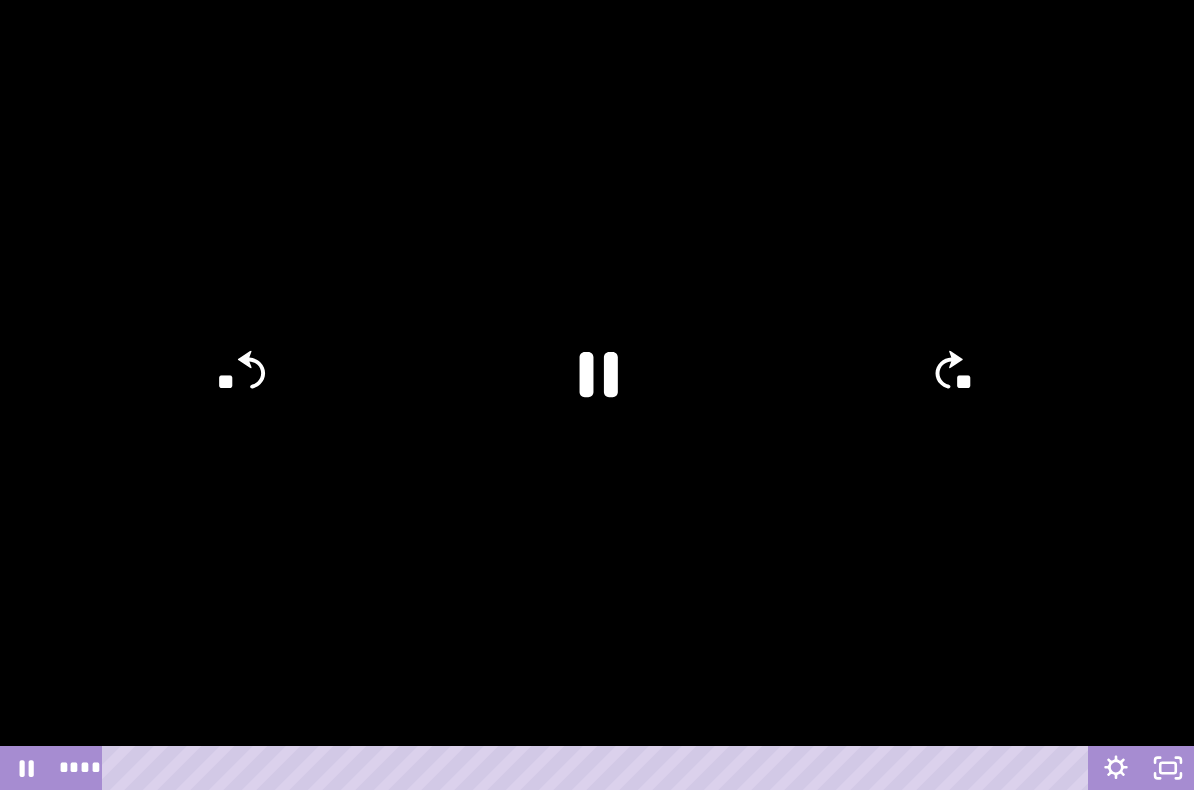 click 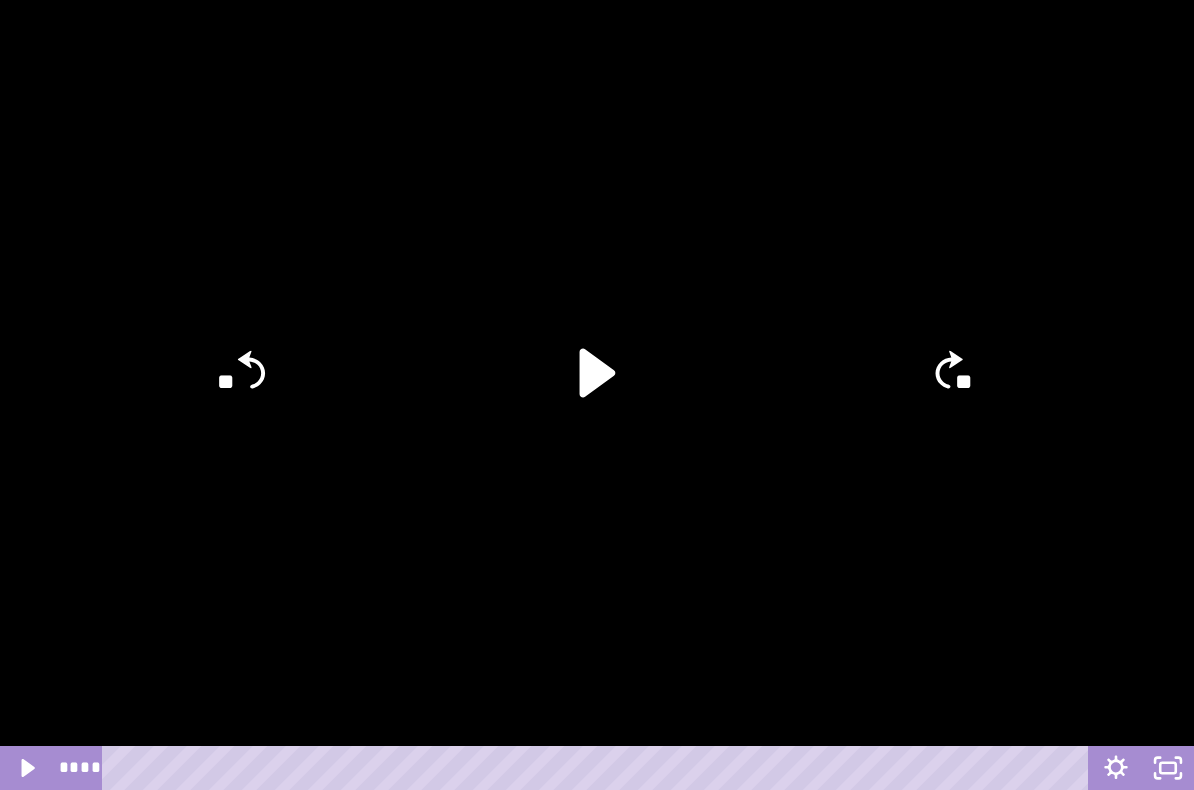 click 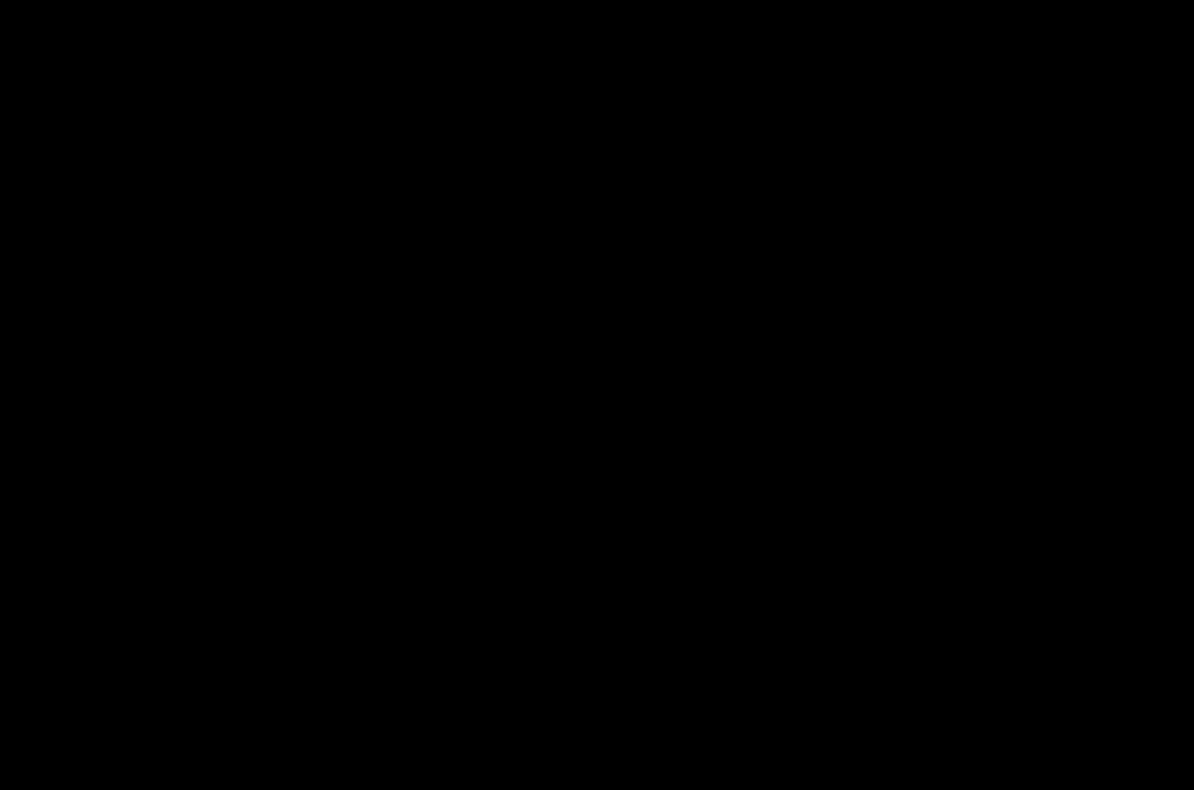 click at bounding box center (597, 395) 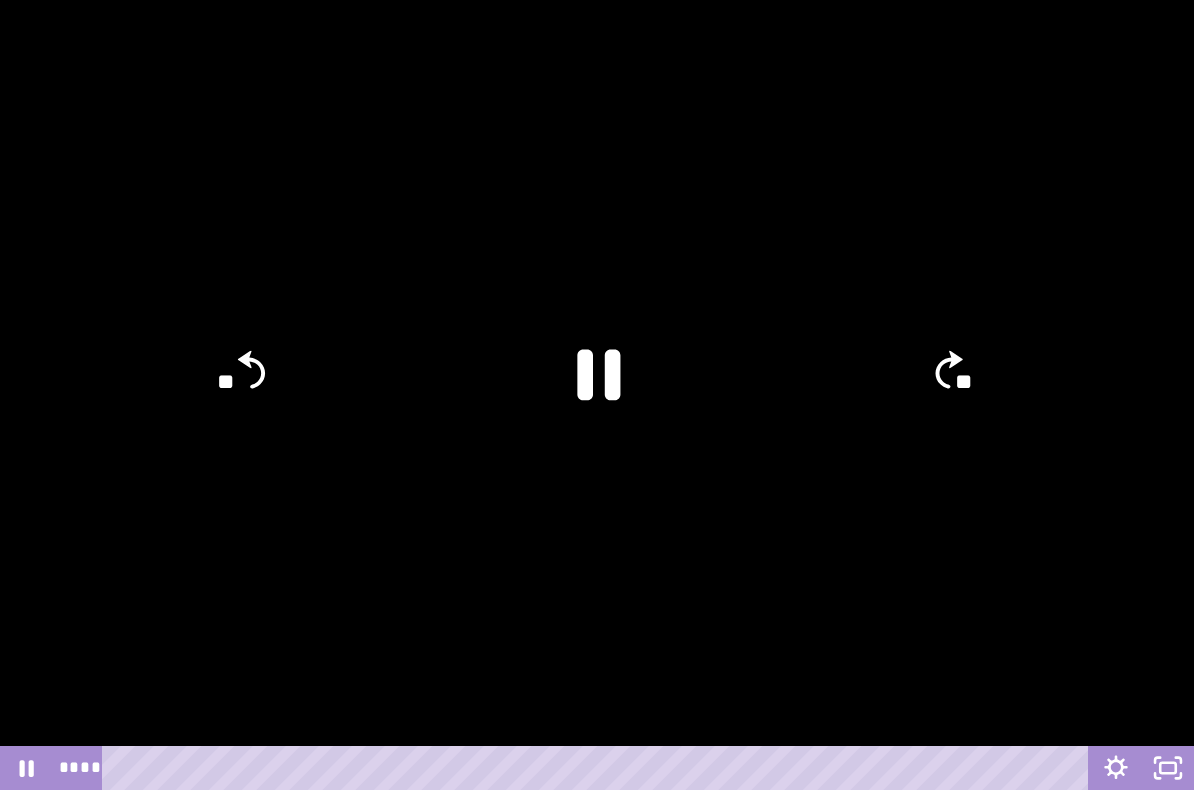 click 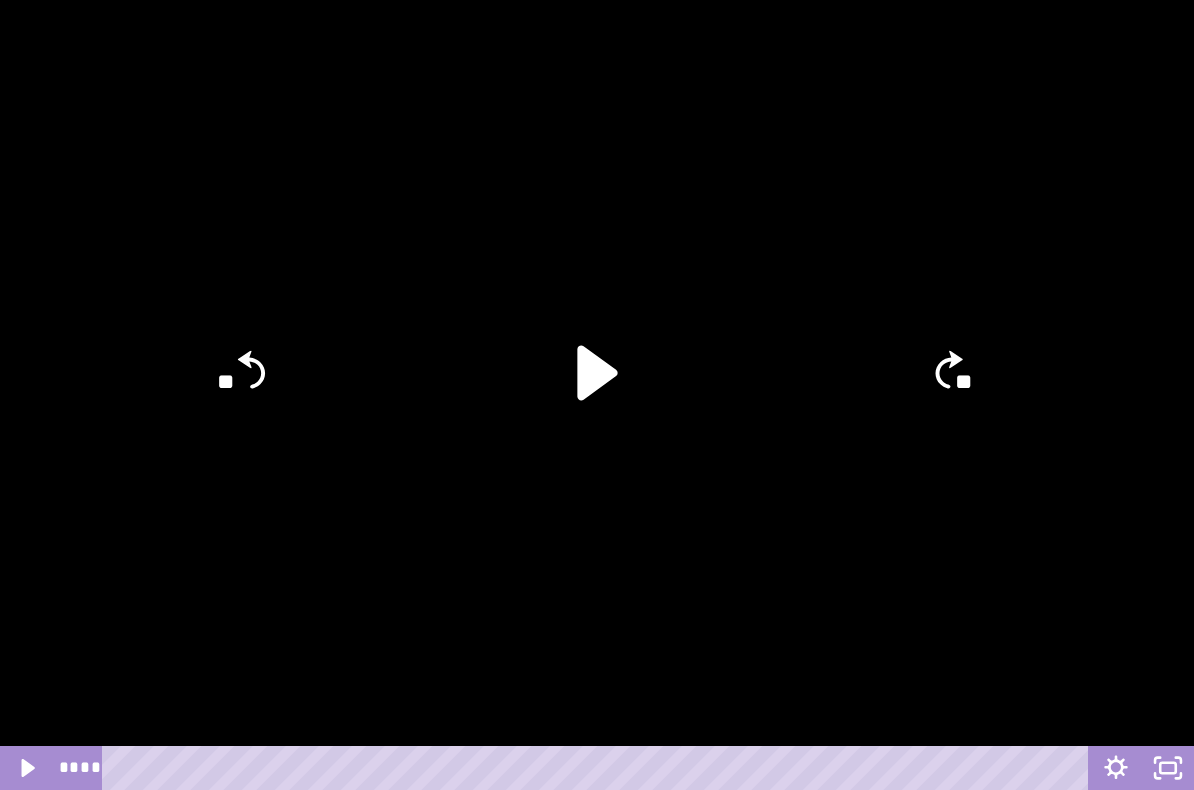 click 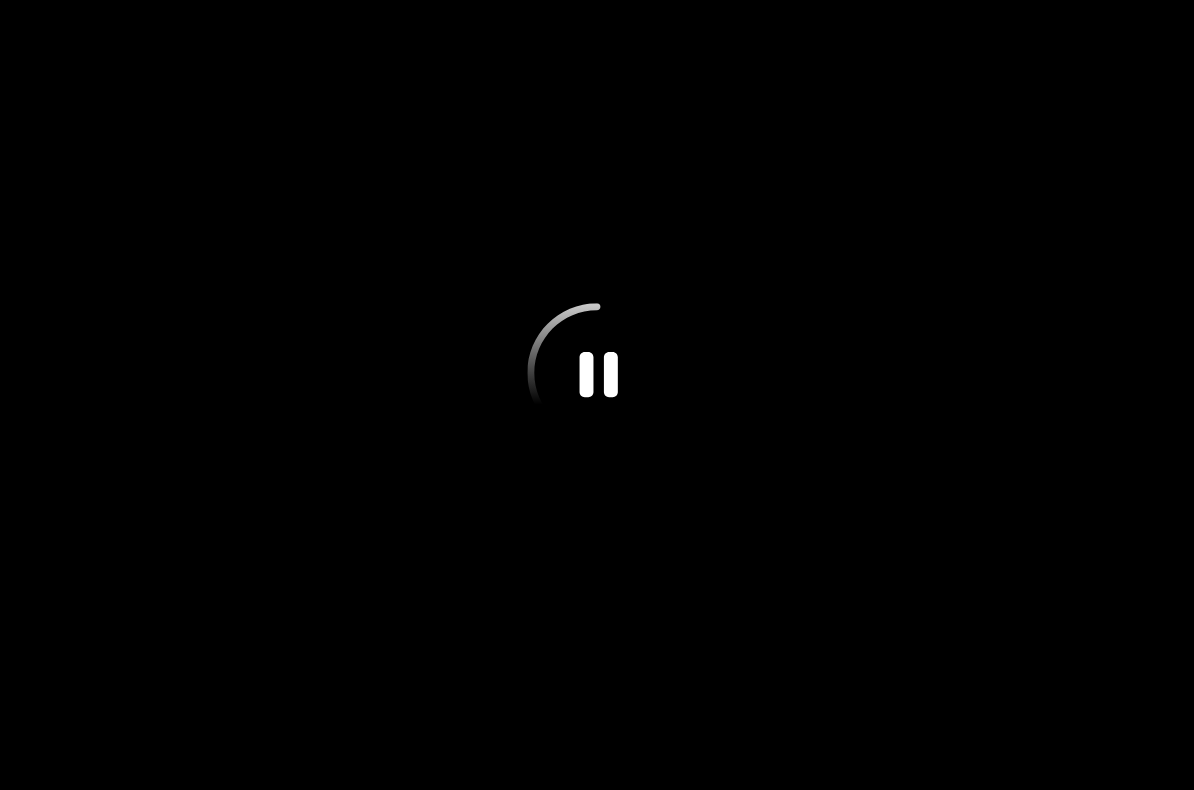 click at bounding box center [597, 395] 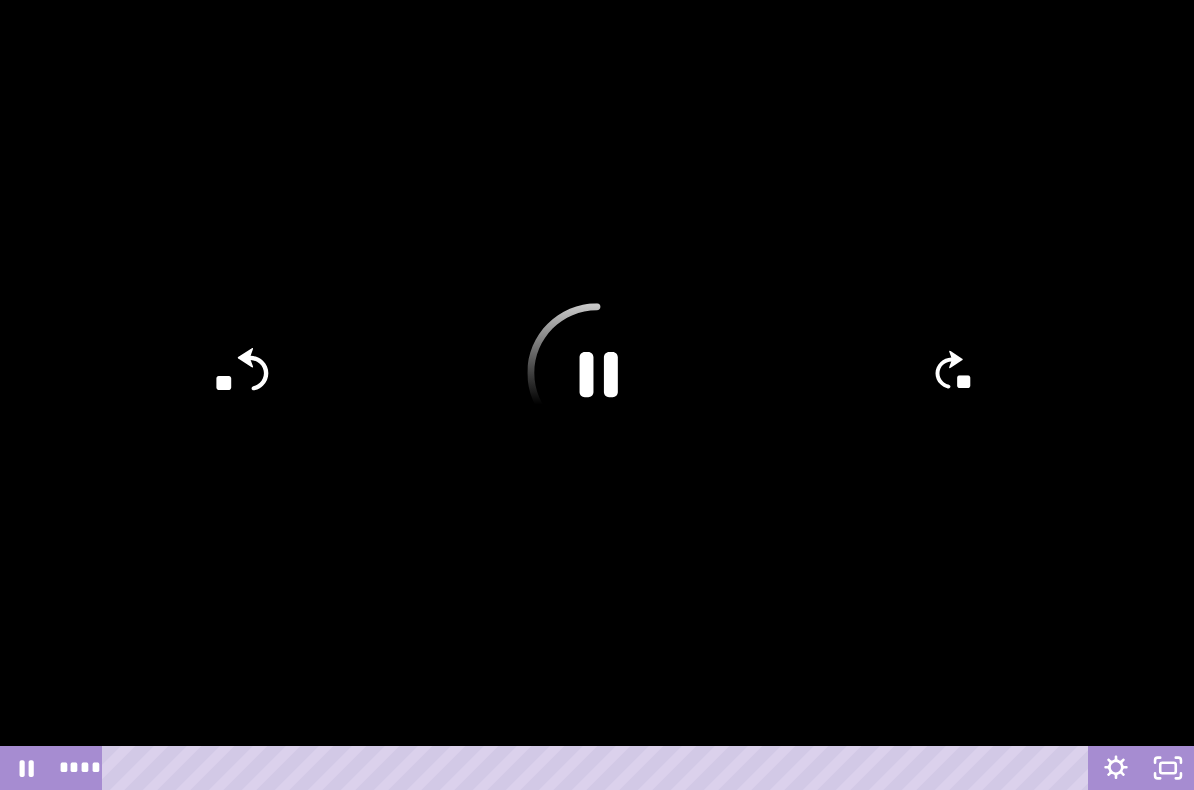 click on "**" 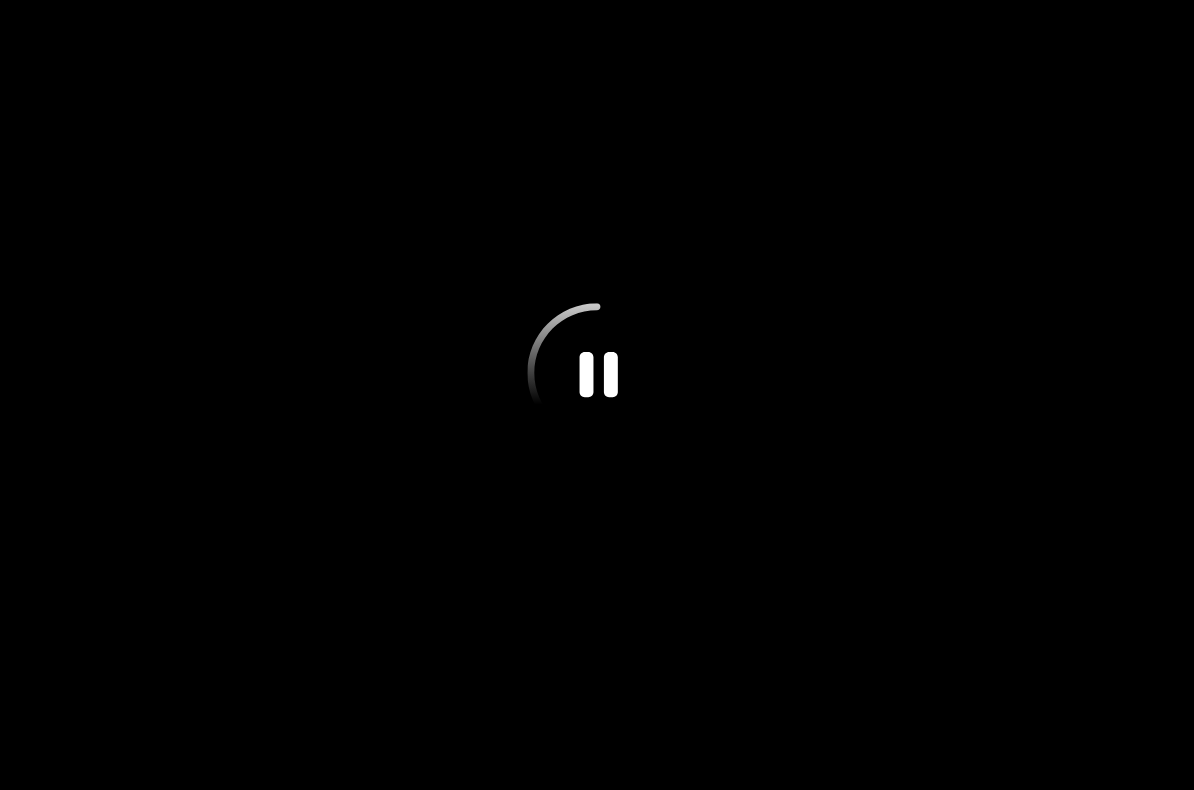 click 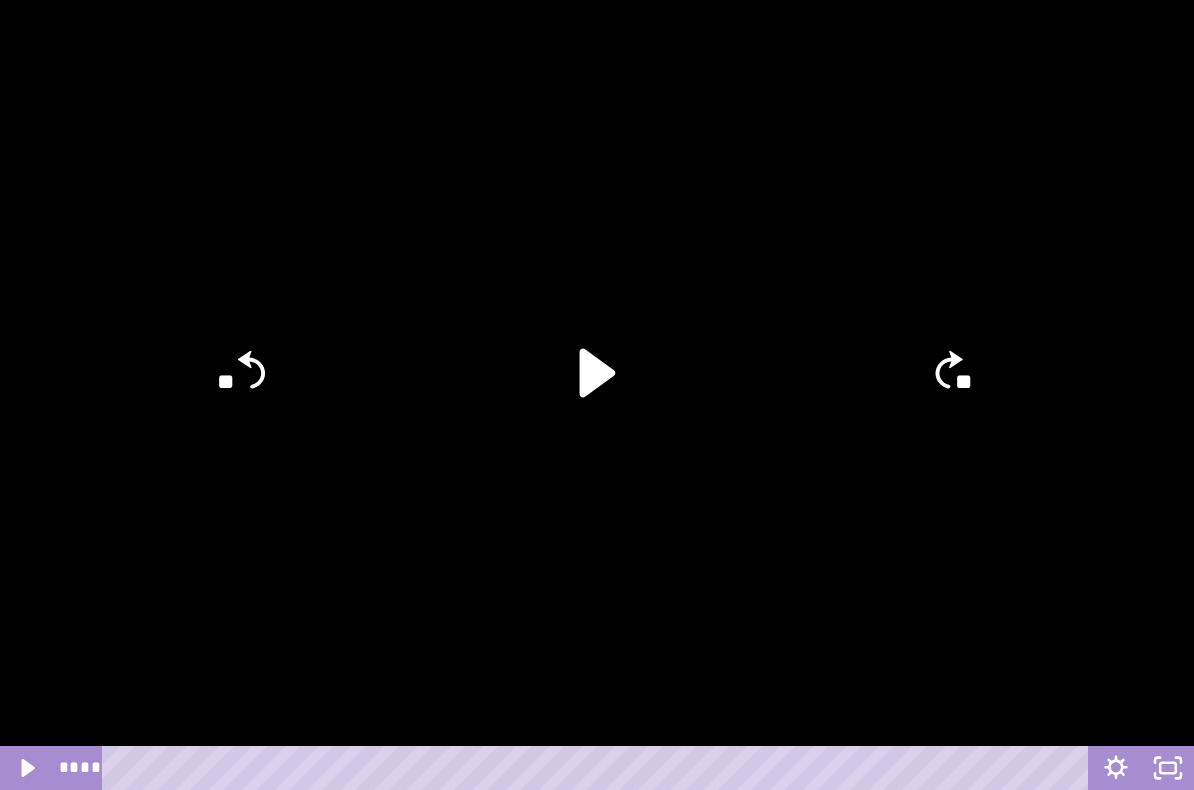 click 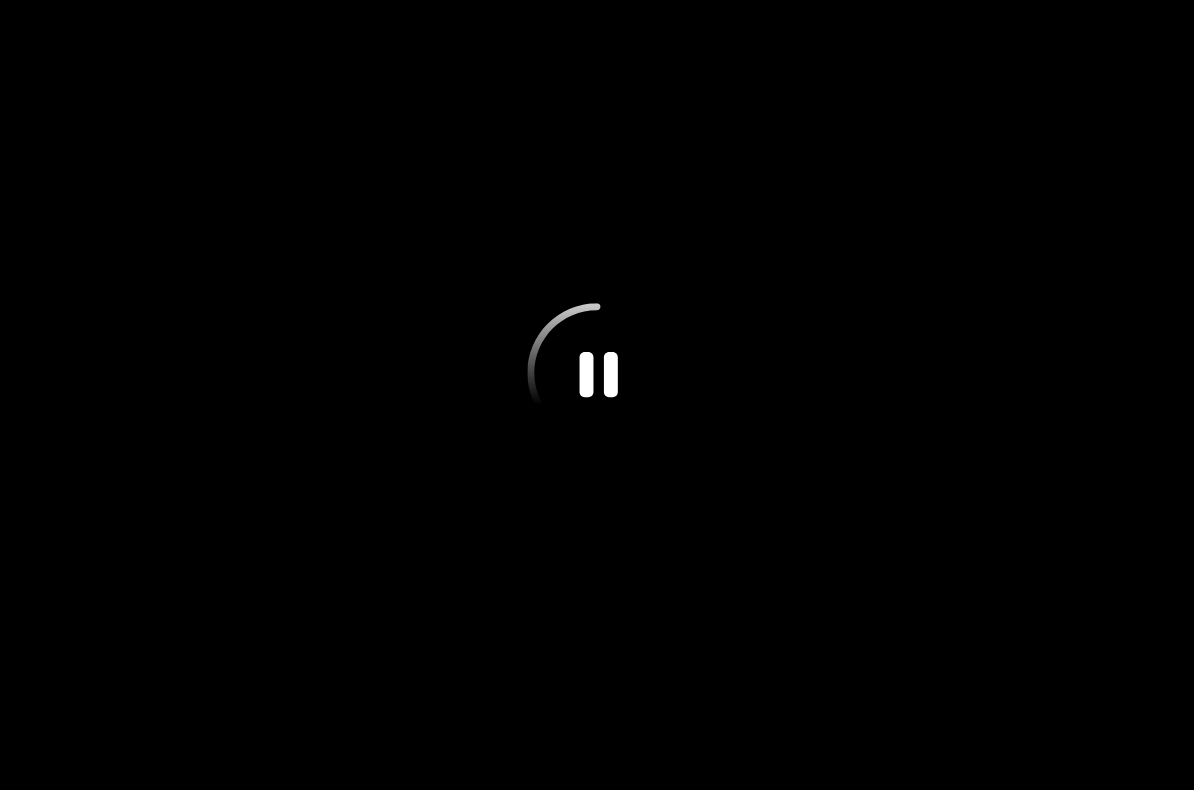 click at bounding box center [597, 395] 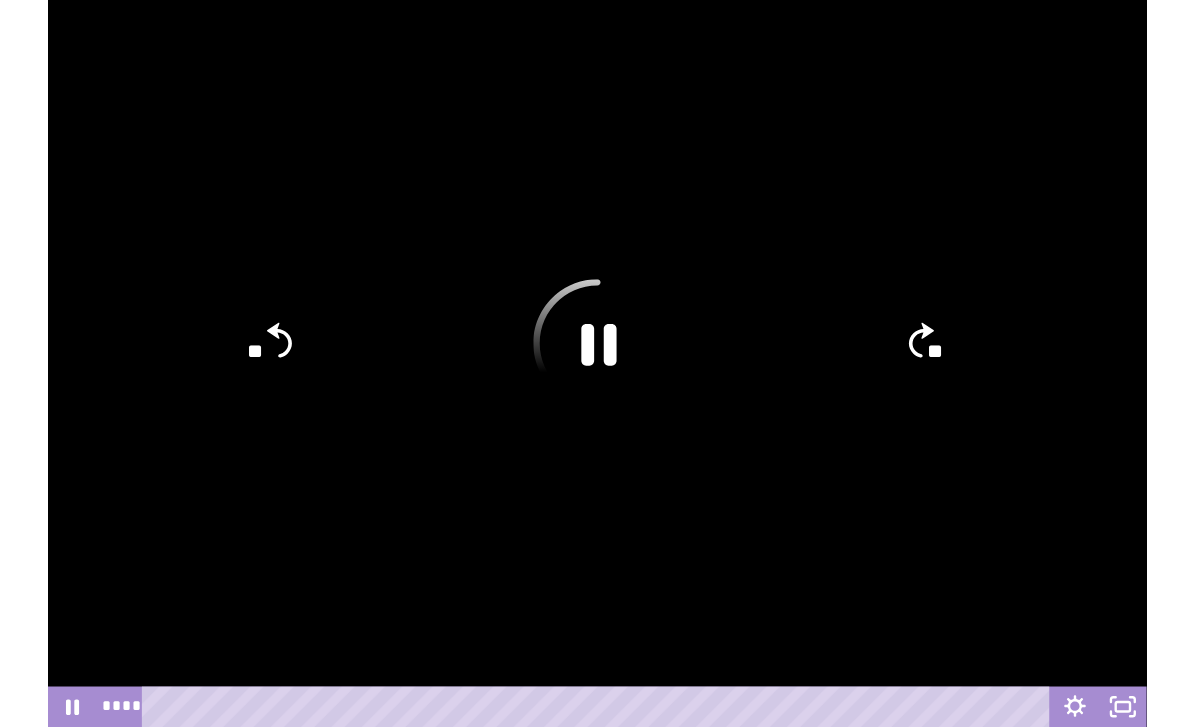 scroll, scrollTop: 230, scrollLeft: 0, axis: vertical 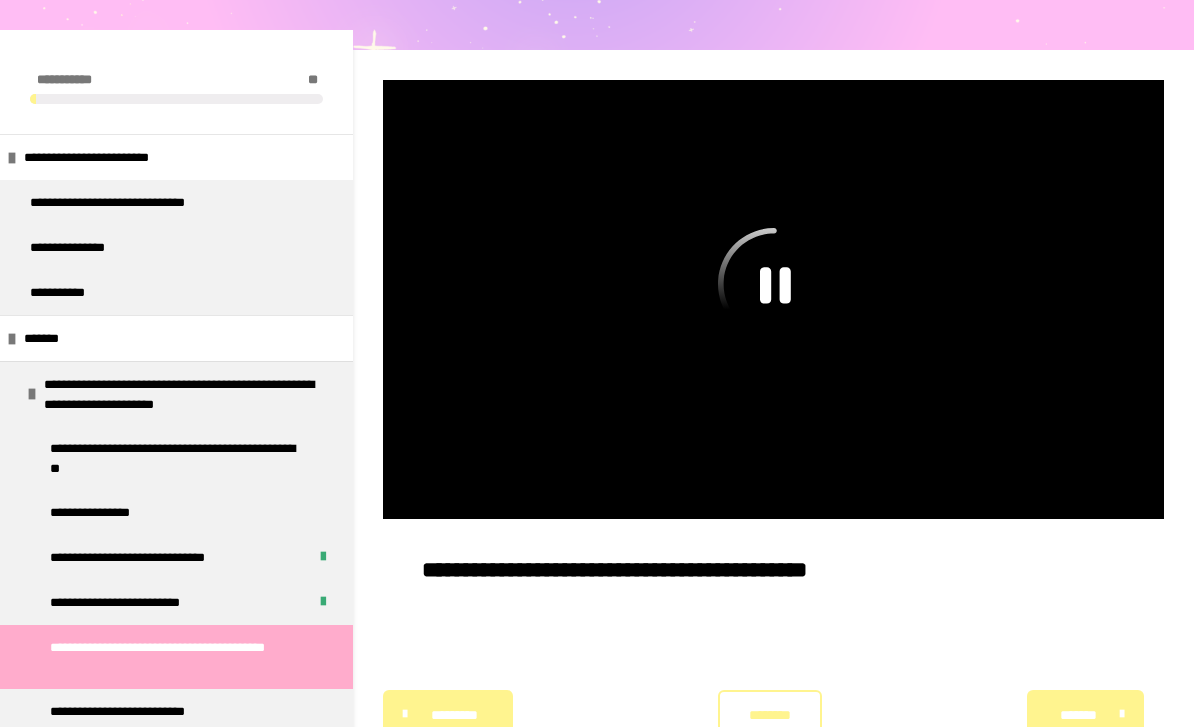 click at bounding box center (773, 299) 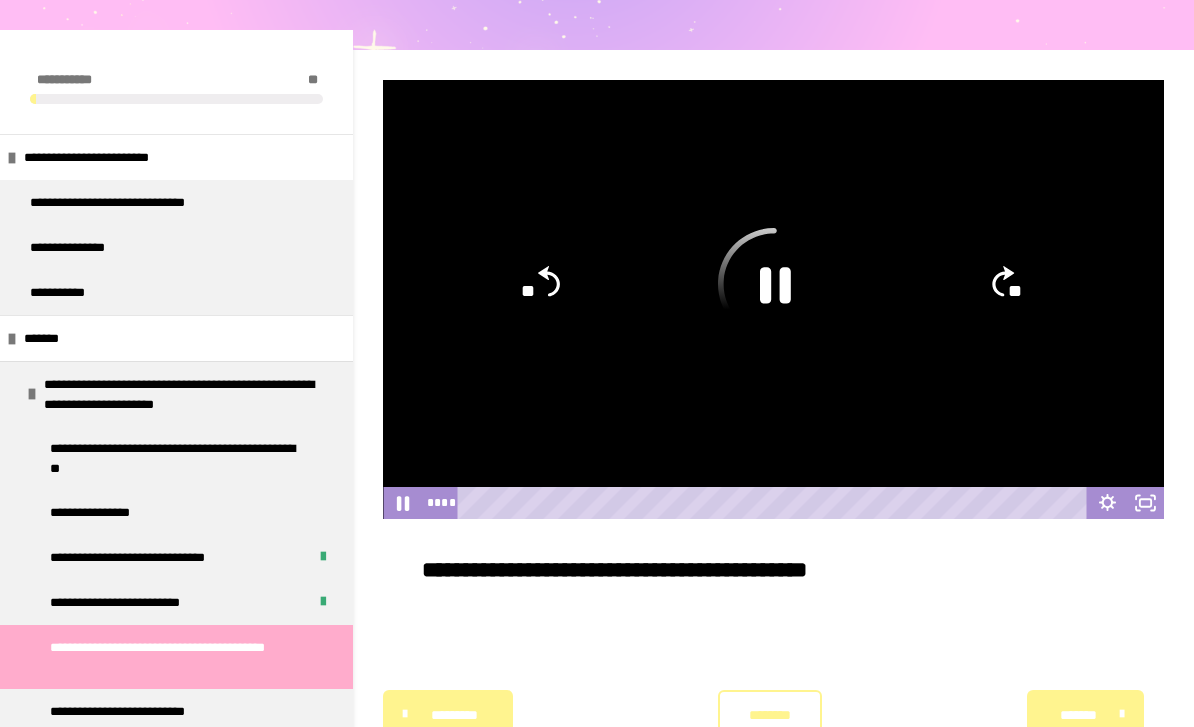 click 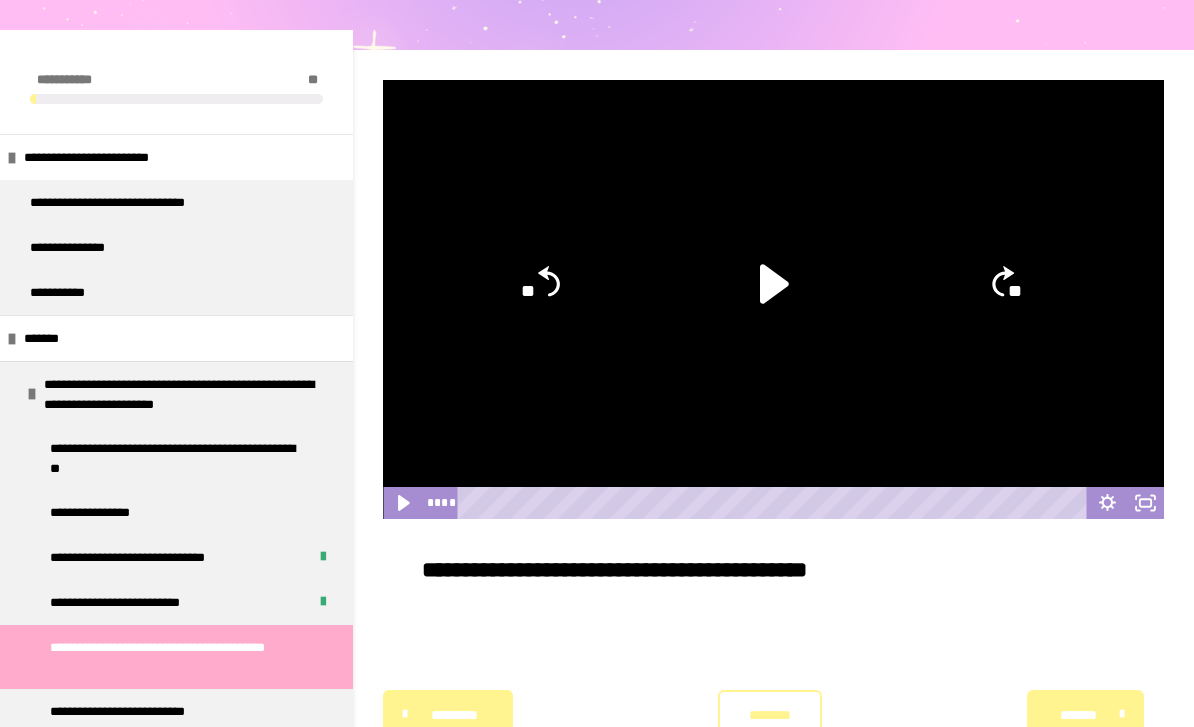 click 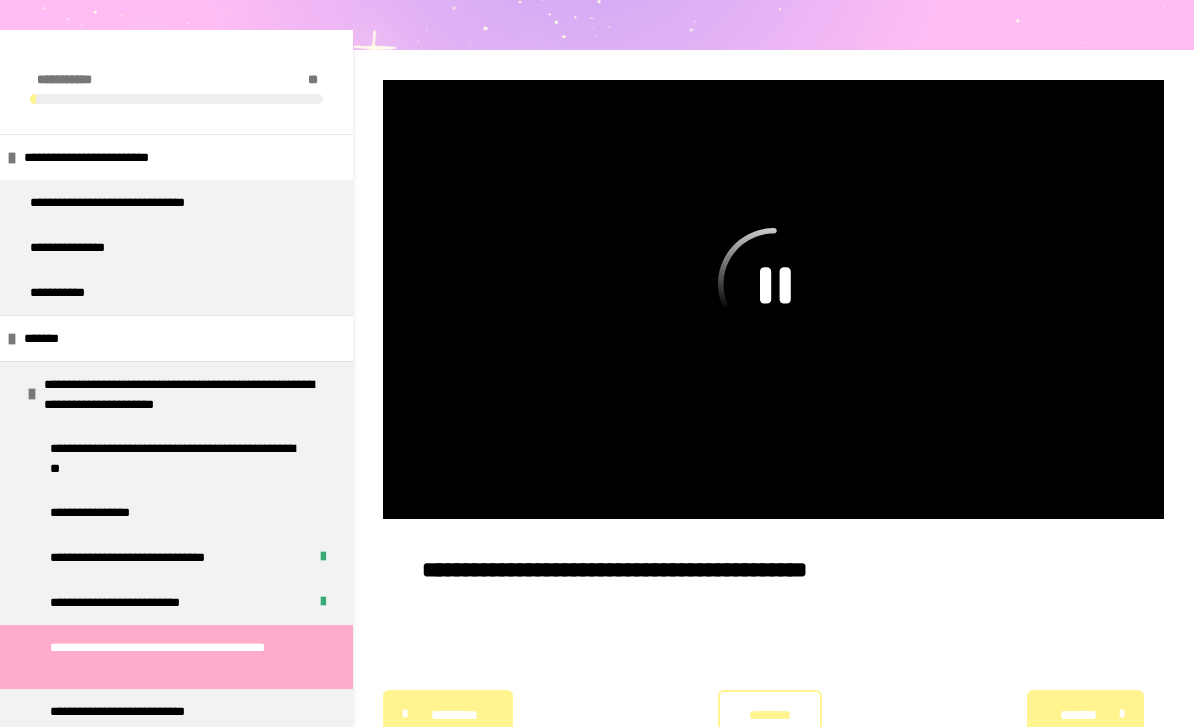 click on "**********" at bounding box center [139, 602] 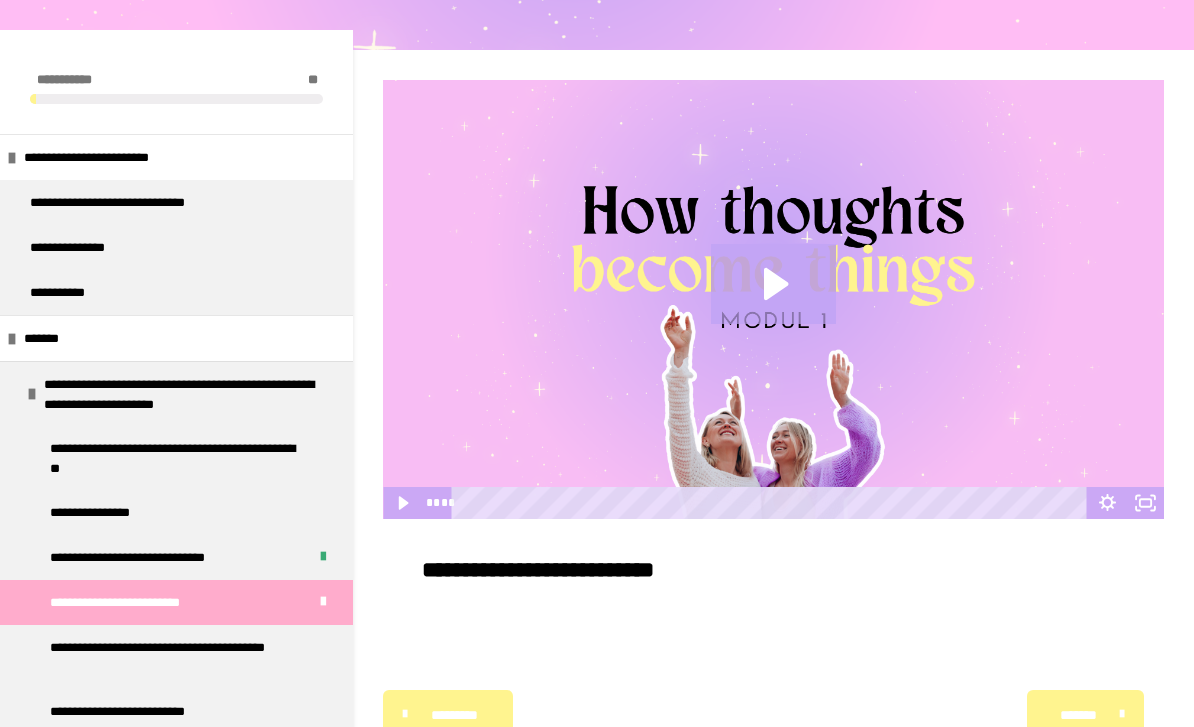 click on "**********" at bounding box center (178, 657) 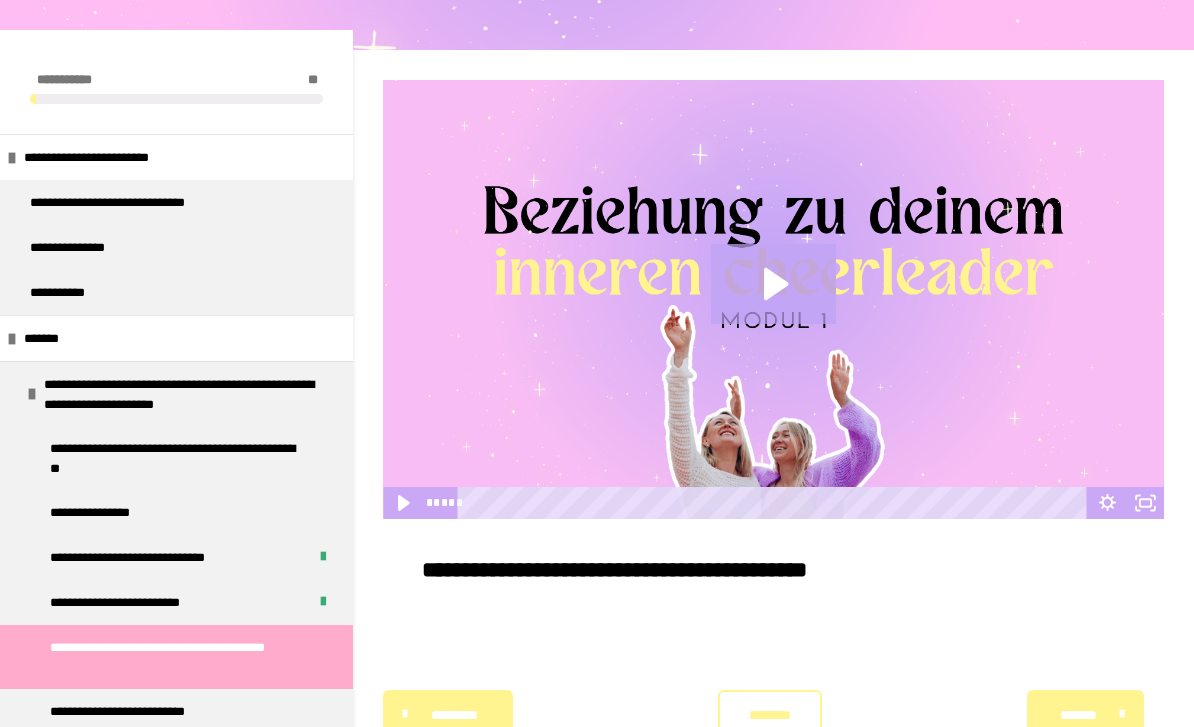 click 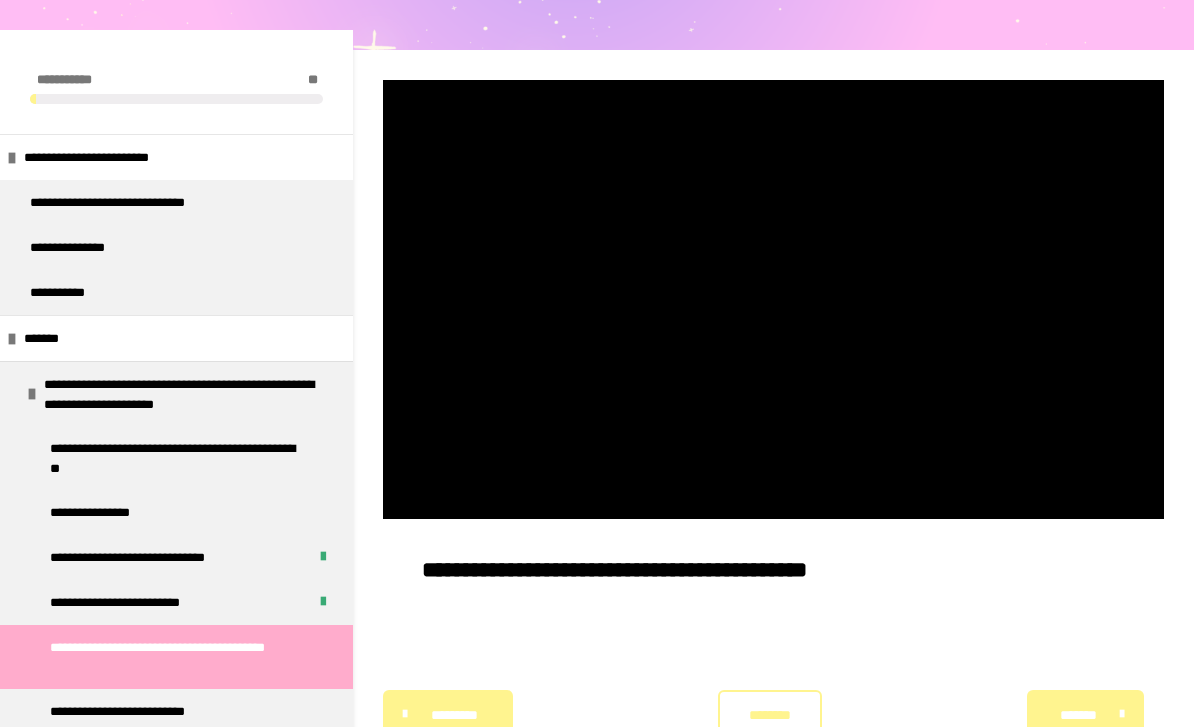 click at bounding box center (773, 299) 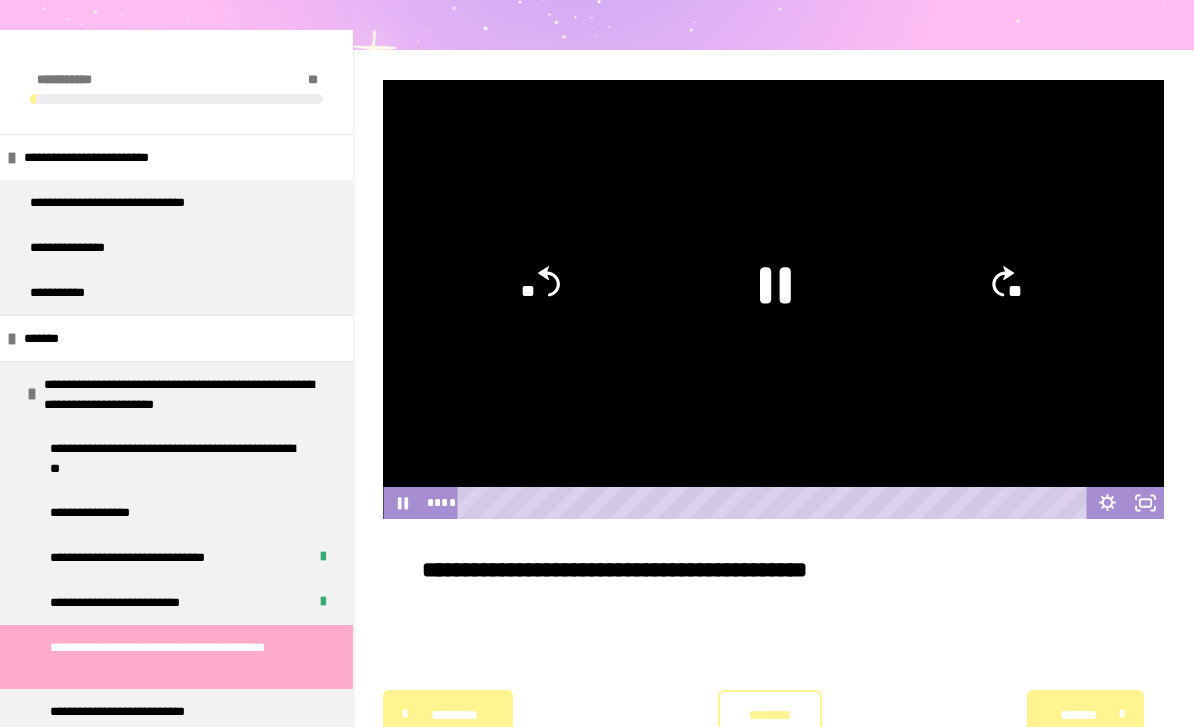 click 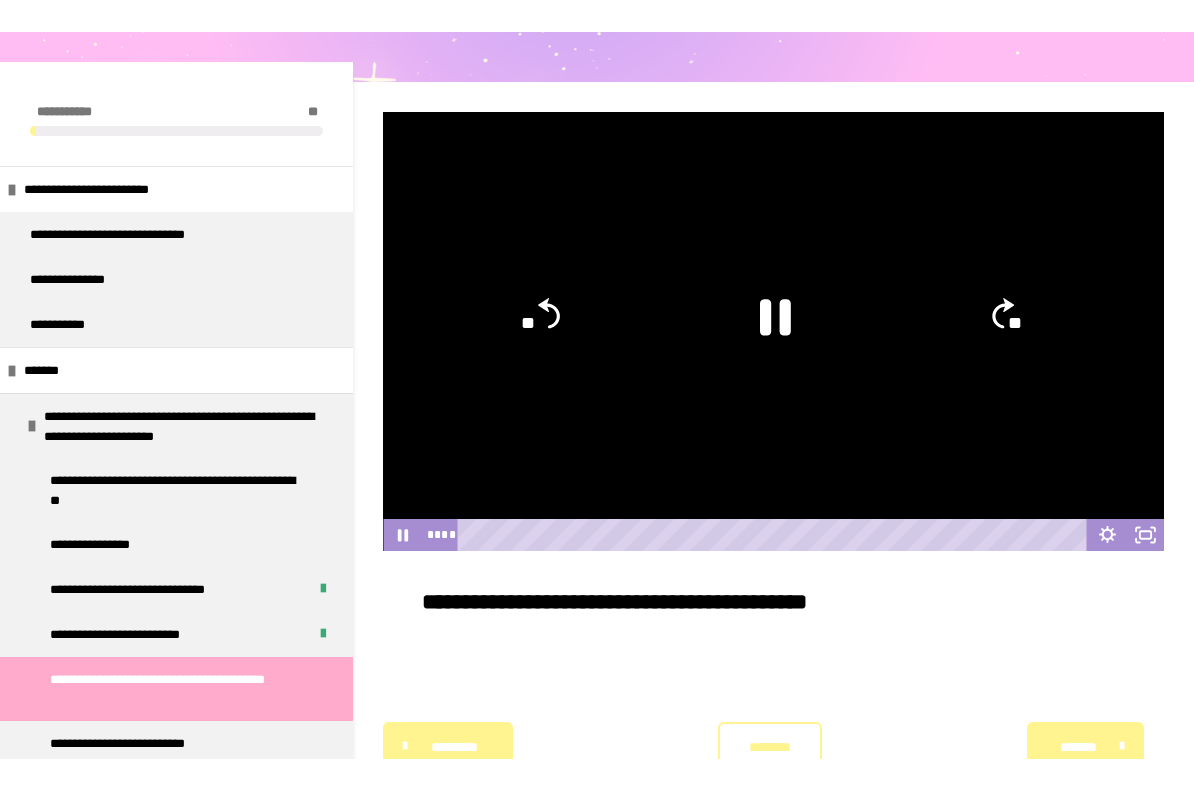 scroll, scrollTop: 0, scrollLeft: 0, axis: both 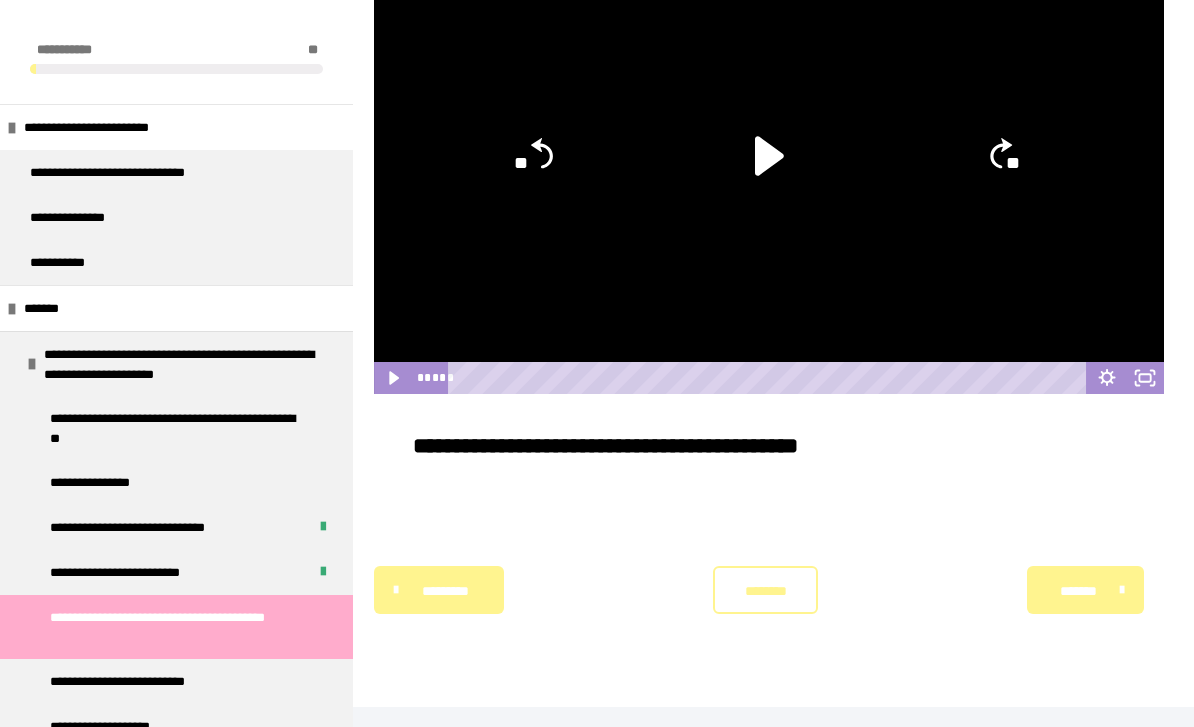 click on "********" at bounding box center [765, 591] 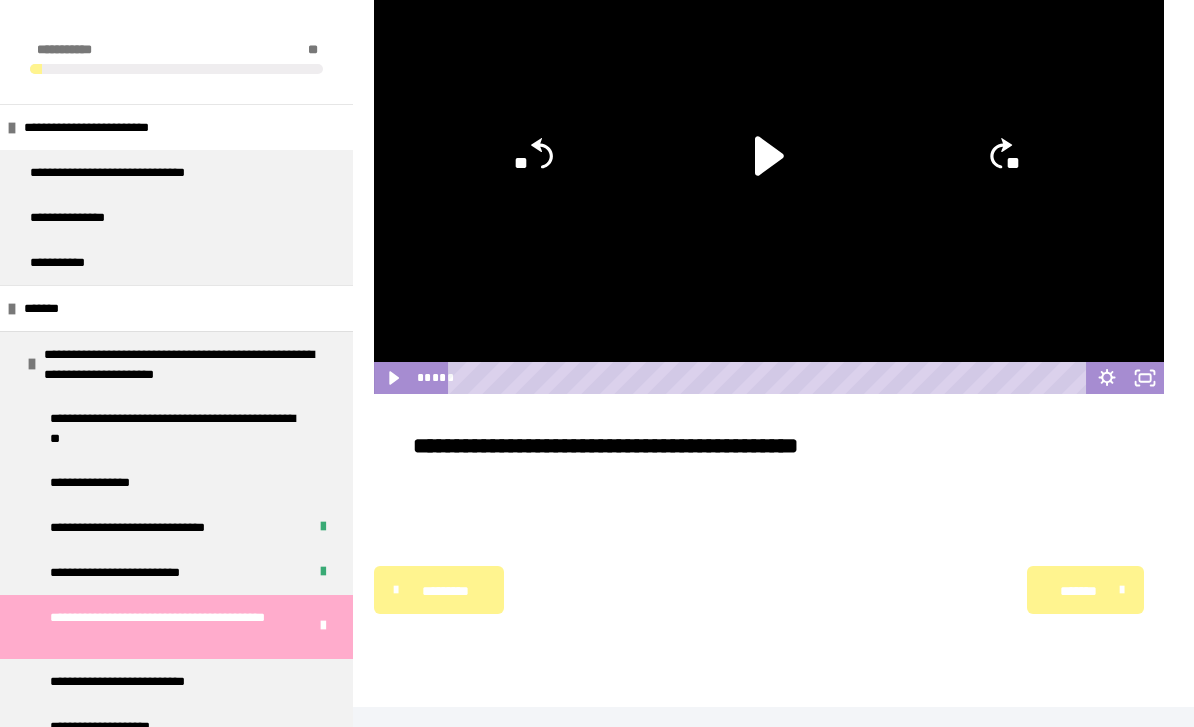 click on "*******" at bounding box center [1078, 591] 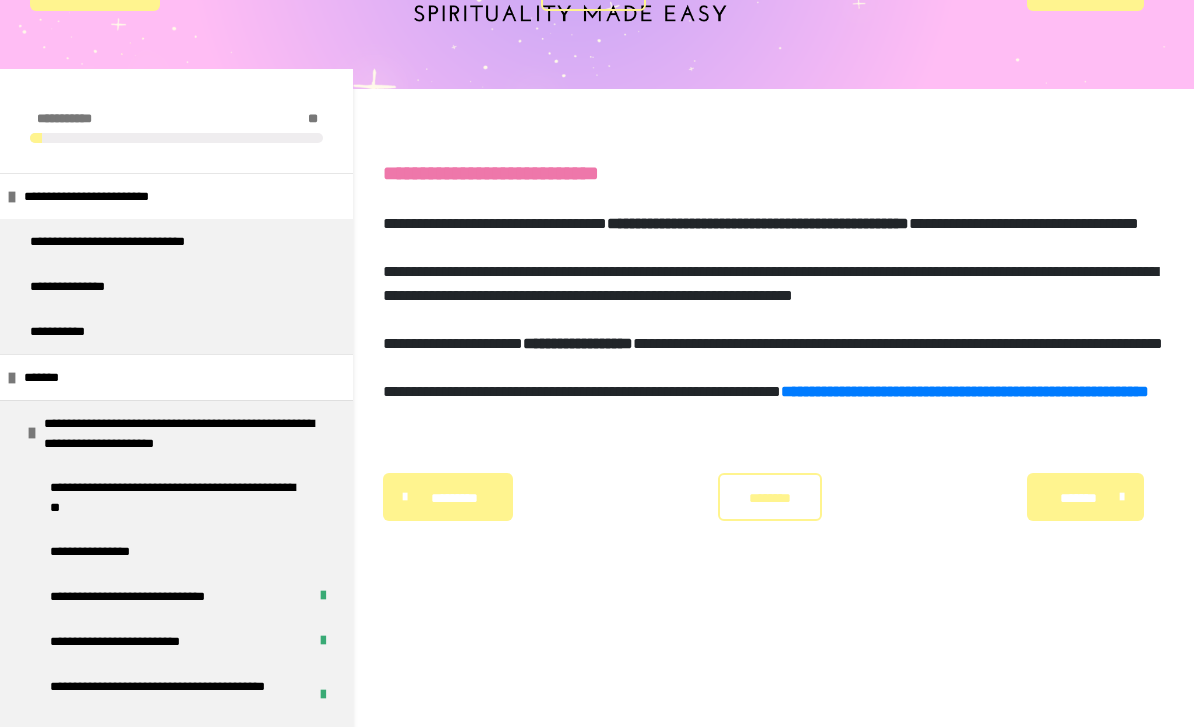 scroll, scrollTop: 191, scrollLeft: 0, axis: vertical 